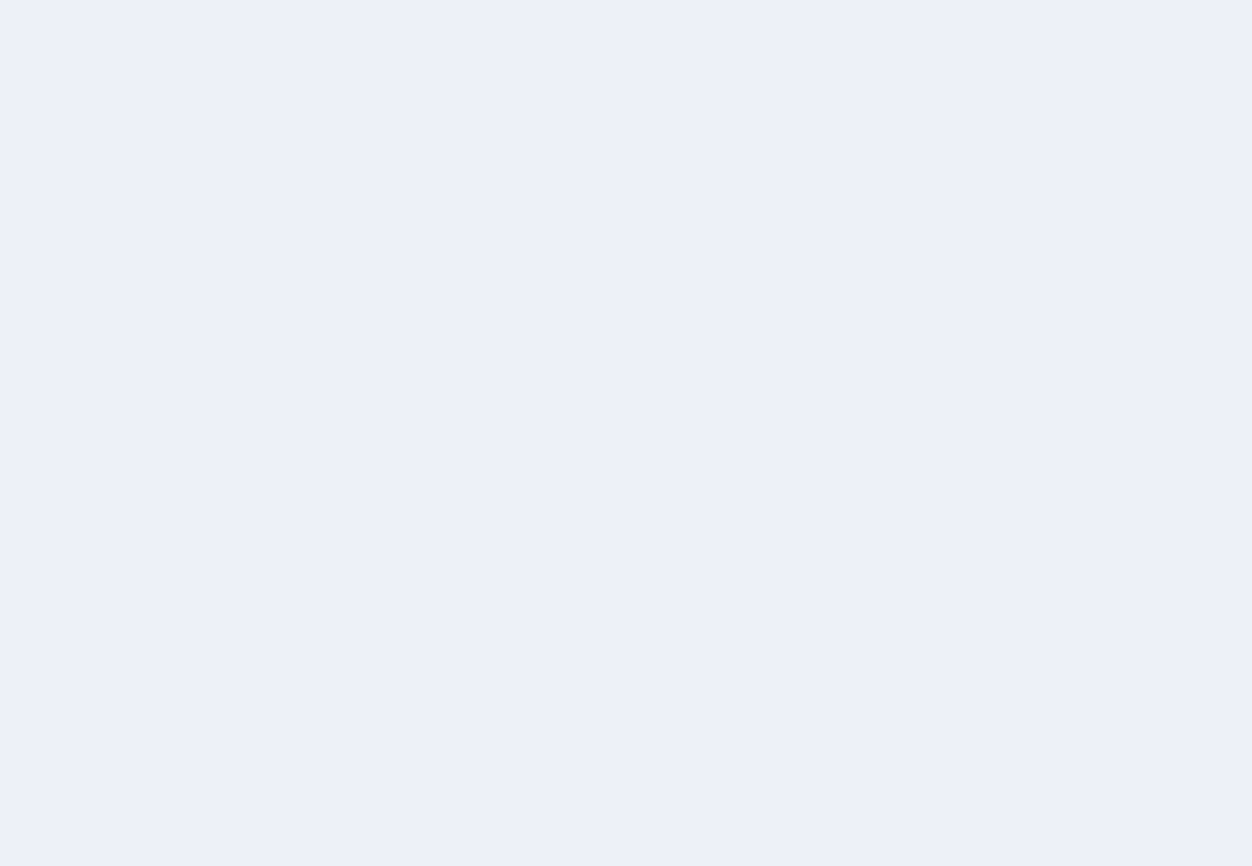 scroll, scrollTop: 0, scrollLeft: 0, axis: both 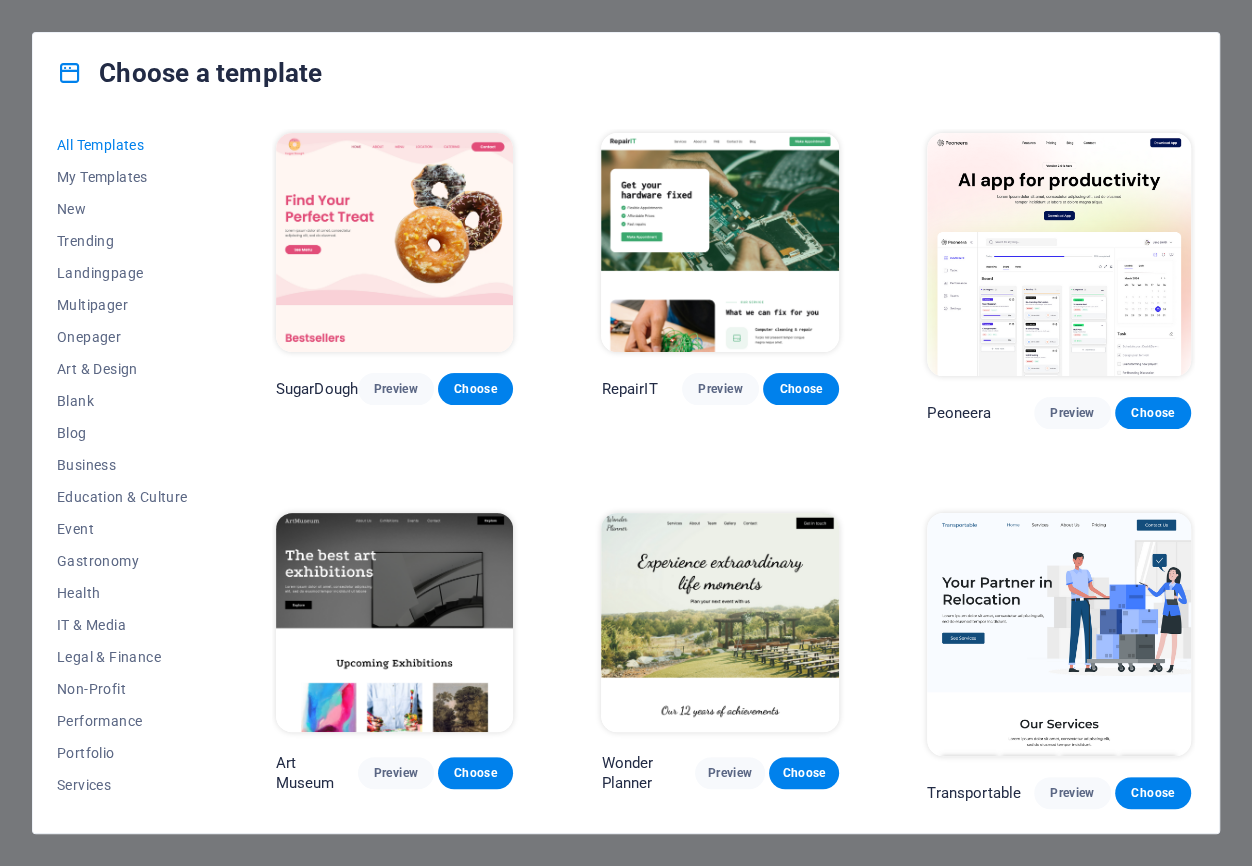 click on "Choose a template All Templates My Templates New Trending Landingpage Multipager Onepager Art & Design Blank Blog Business Education & Culture Event Gastronomy Health IT & Media Legal & Finance Non-Profit Performance Portfolio Services Sports & Beauty Trades Travel Wireframe SugarDough Preview Choose RepairIT Preview Choose Peoneera Preview Choose Art Museum Preview Choose Wonder Planner Preview Choose Transportable Preview Choose S&L Preview Choose WePaint Preview Choose Eco-Con Preview Choose MeetUp Preview Choose Help & Care Preview Choose Podcaster Preview Choose Academix Preview Choose BIG Barber Shop Preview Choose Health & Food Preview Choose UrbanNest Interiors Preview Choose Green Change Preview Choose The Beauty Temple Preview Choose WeTrain Preview Choose Cleaner Preview Choose Johanna James Preview Choose Delicioso Preview Choose Dream Garden Preview Choose LumeDeAqua Preview Choose Pets Care Preview Choose SafeSpace Preview Choose Midnight Rain Bar Preview Choose Drive Preview Choose Estator Yoga" at bounding box center (626, 433) 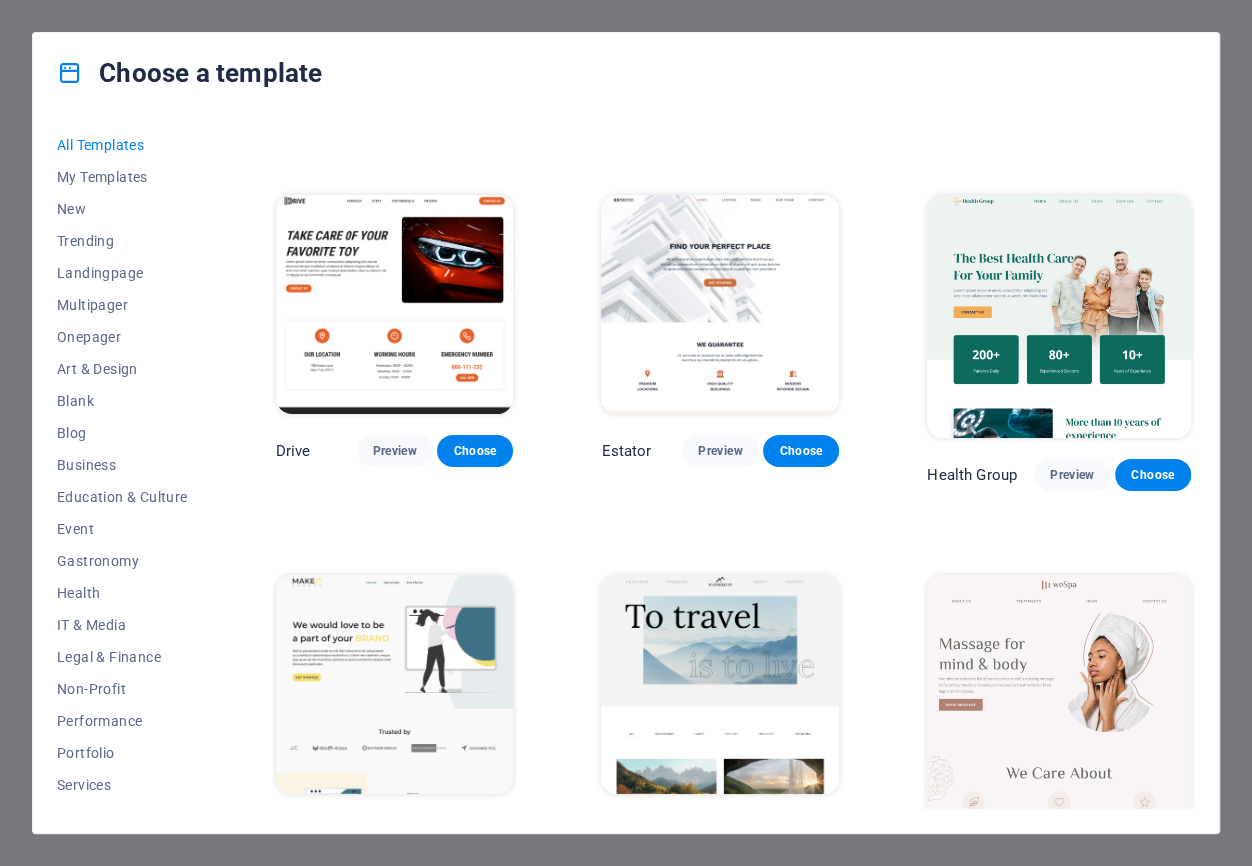 scroll, scrollTop: 3399, scrollLeft: 0, axis: vertical 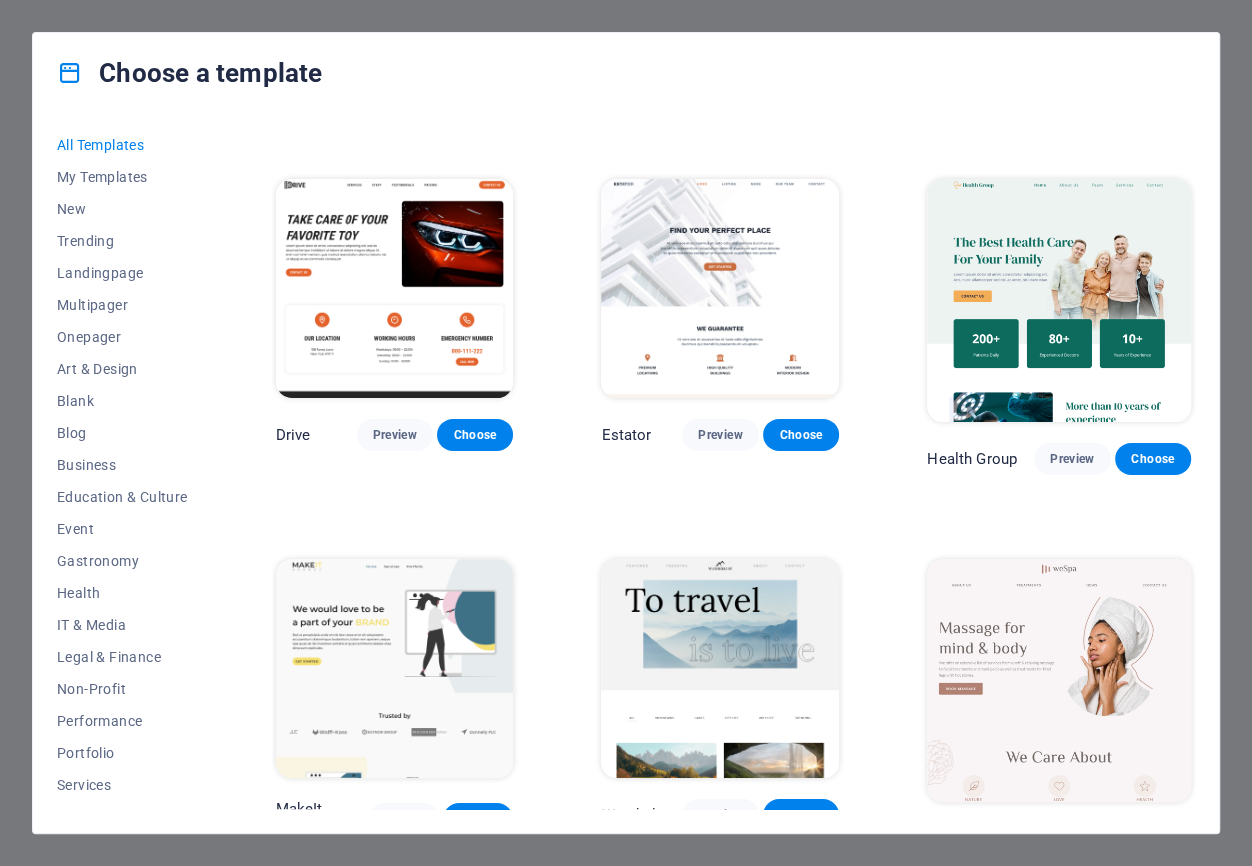 click at bounding box center (720, 288) 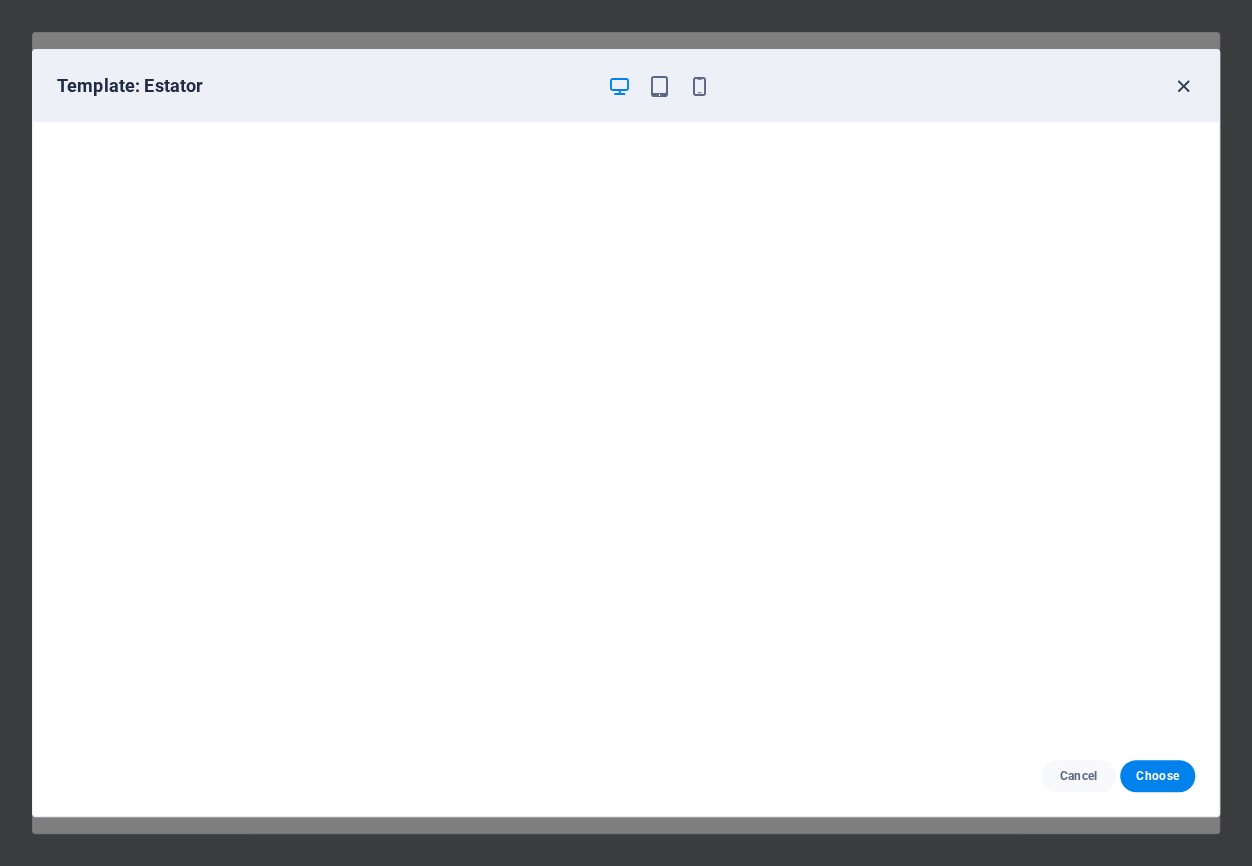 click at bounding box center [1183, 86] 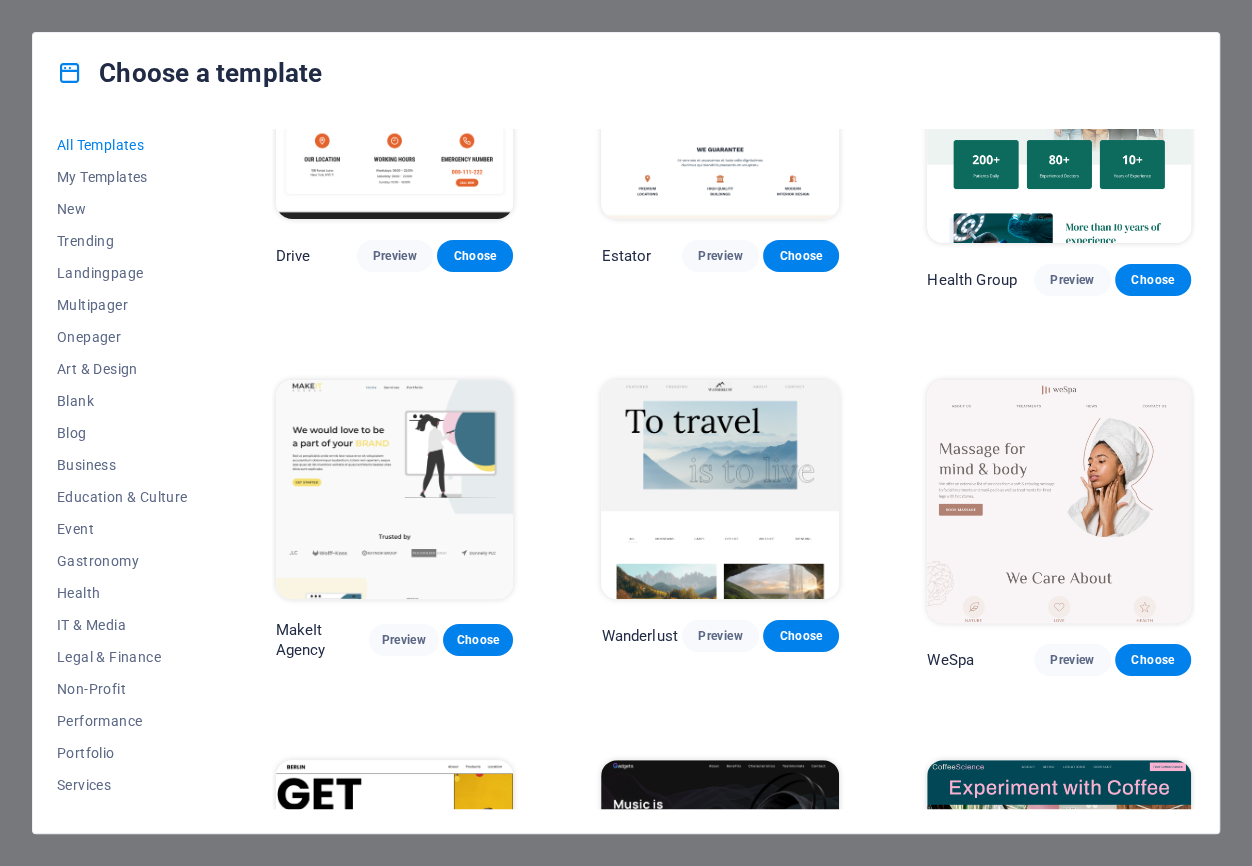 scroll, scrollTop: 3600, scrollLeft: 0, axis: vertical 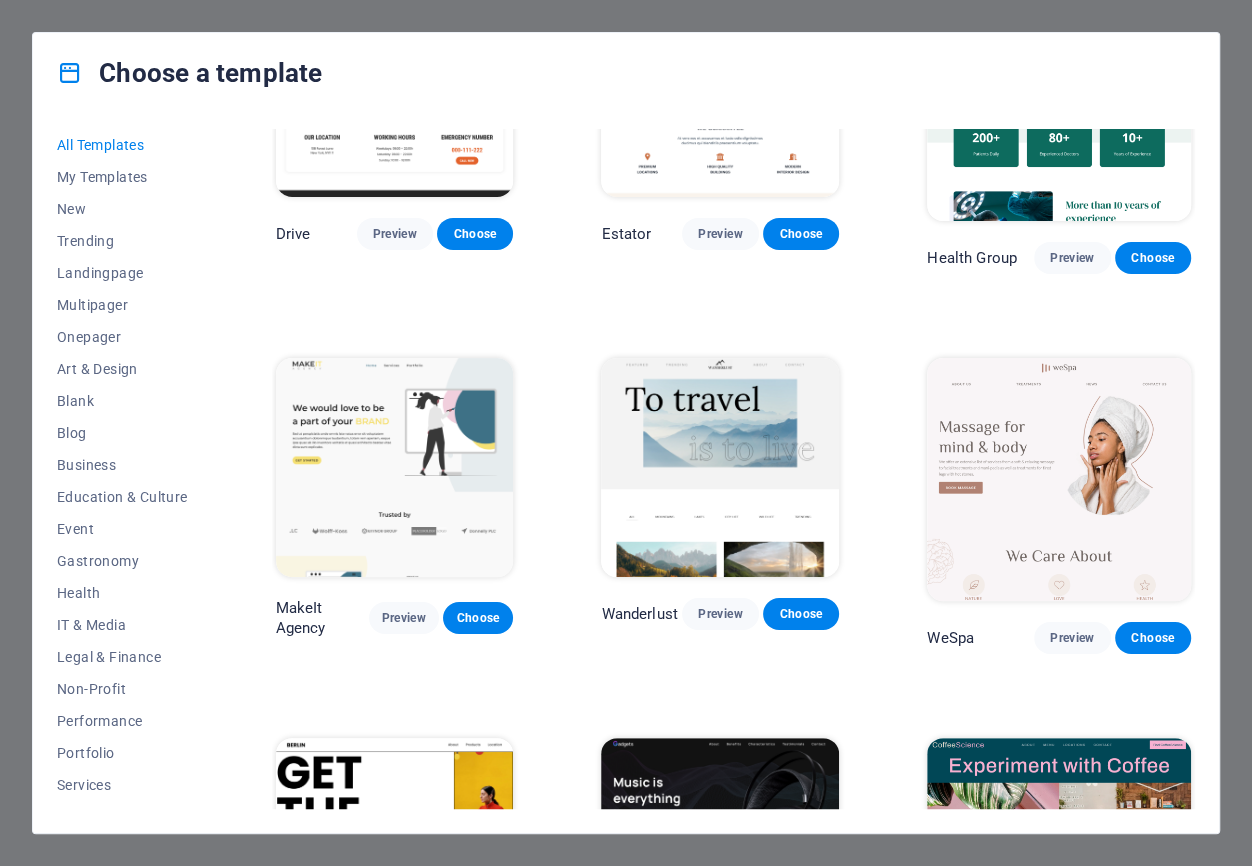 click at bounding box center [1059, 479] 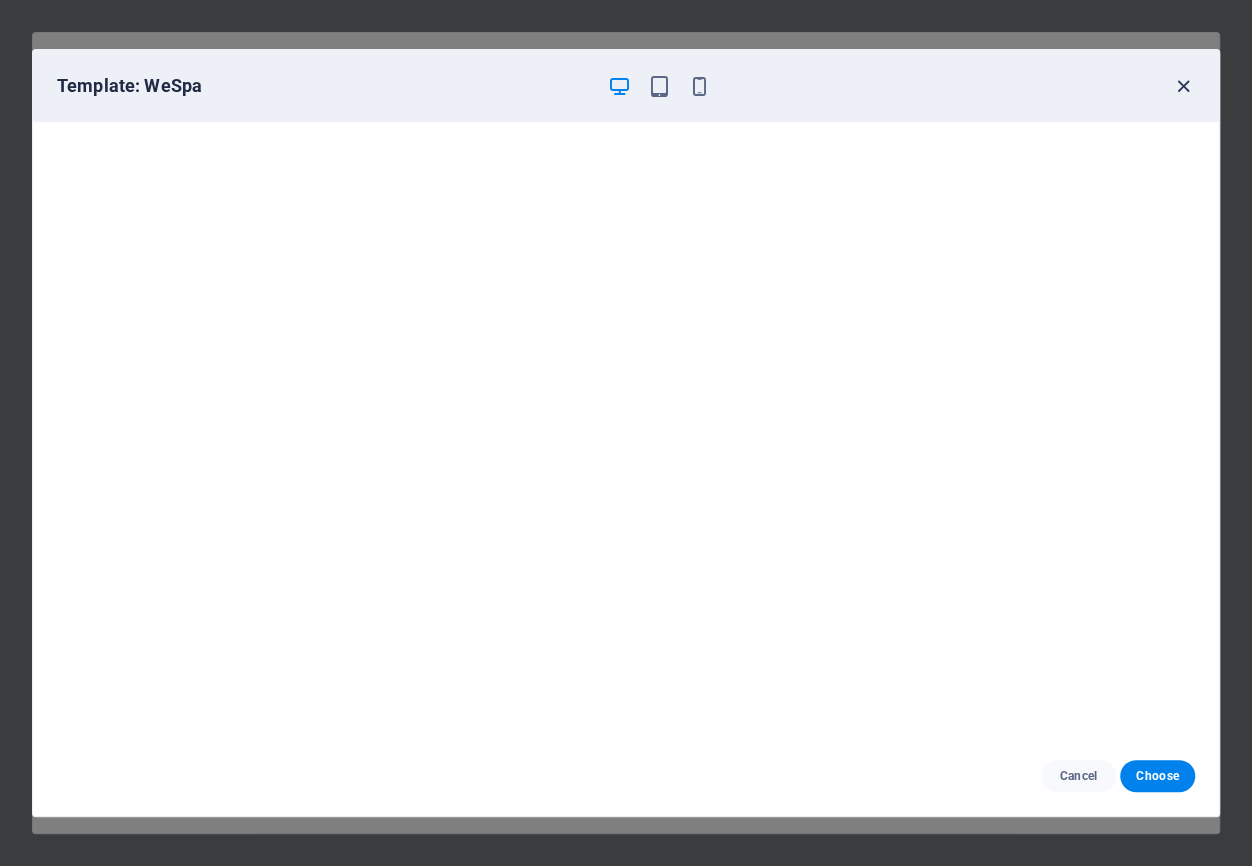 click at bounding box center (1183, 86) 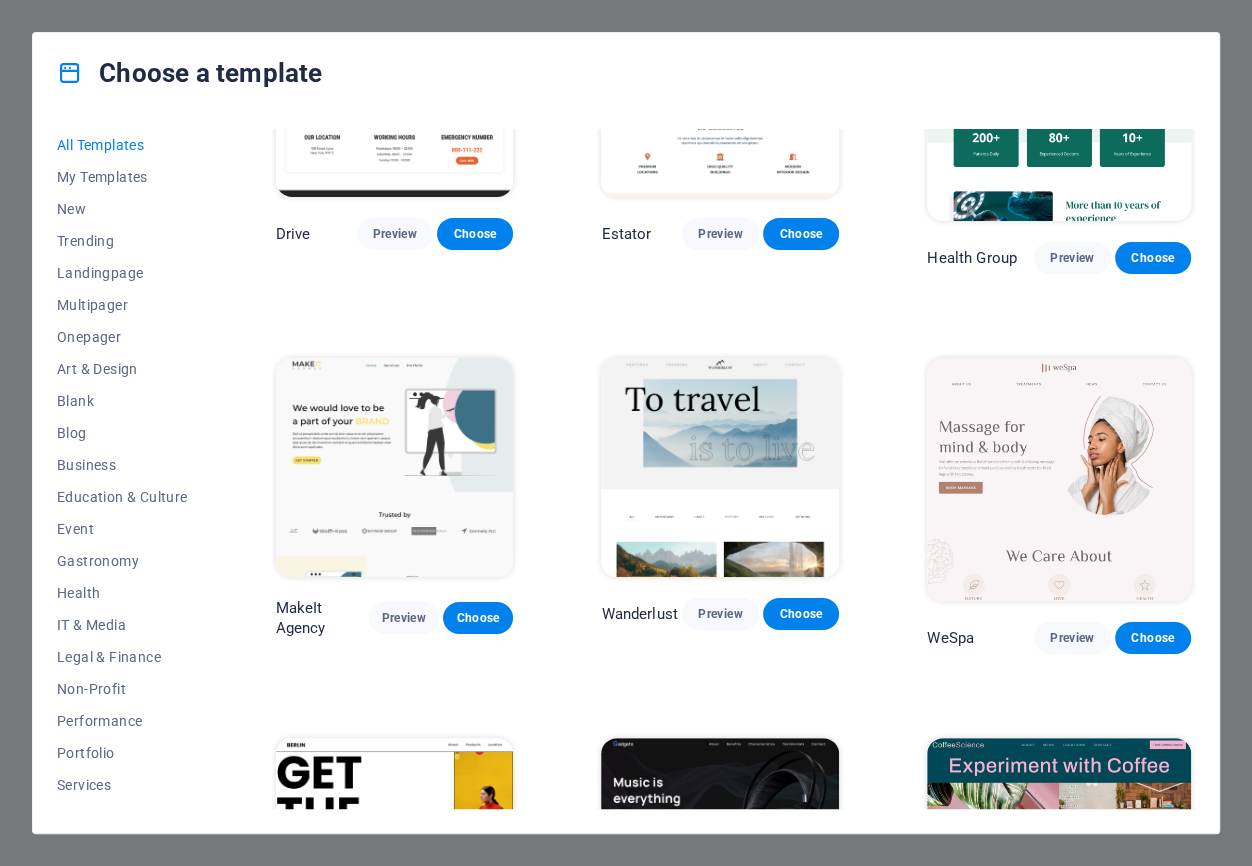 click at bounding box center (720, 467) 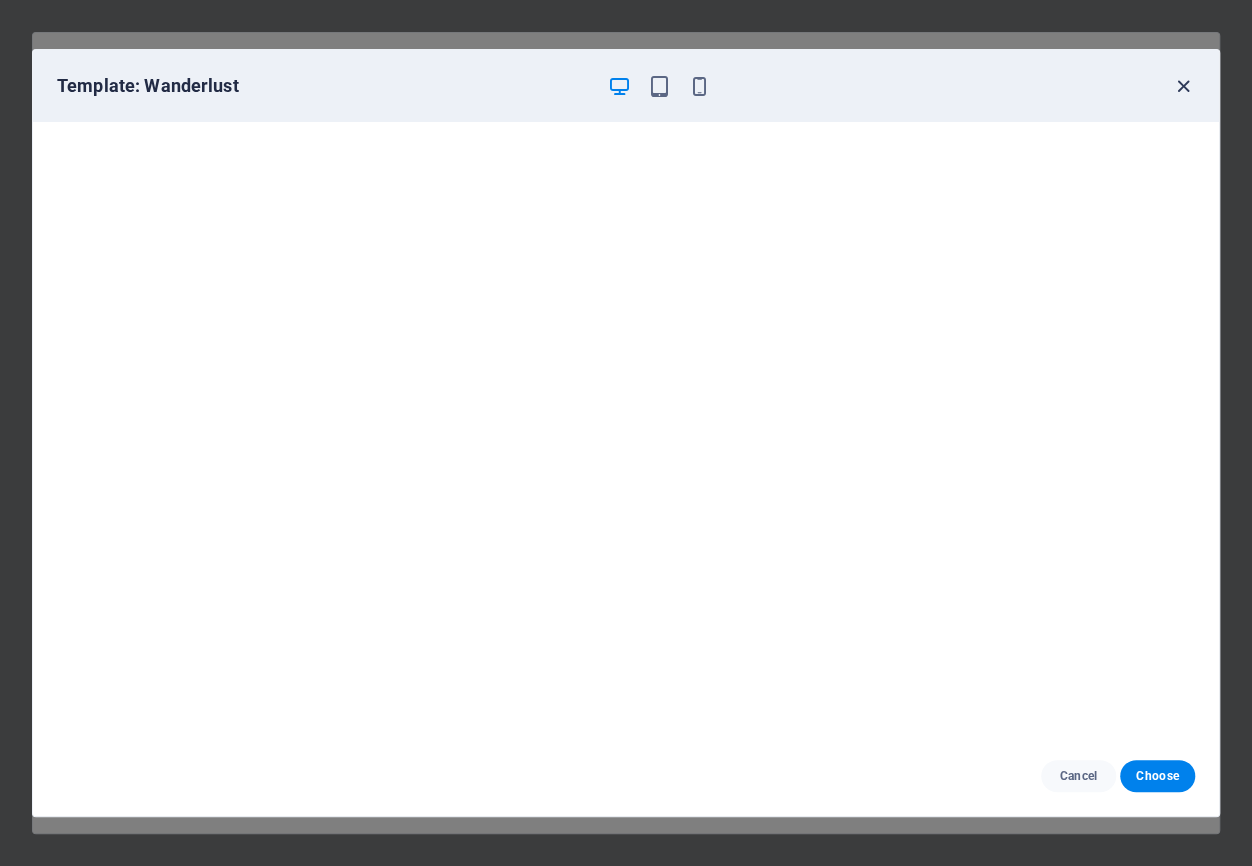click at bounding box center [1183, 86] 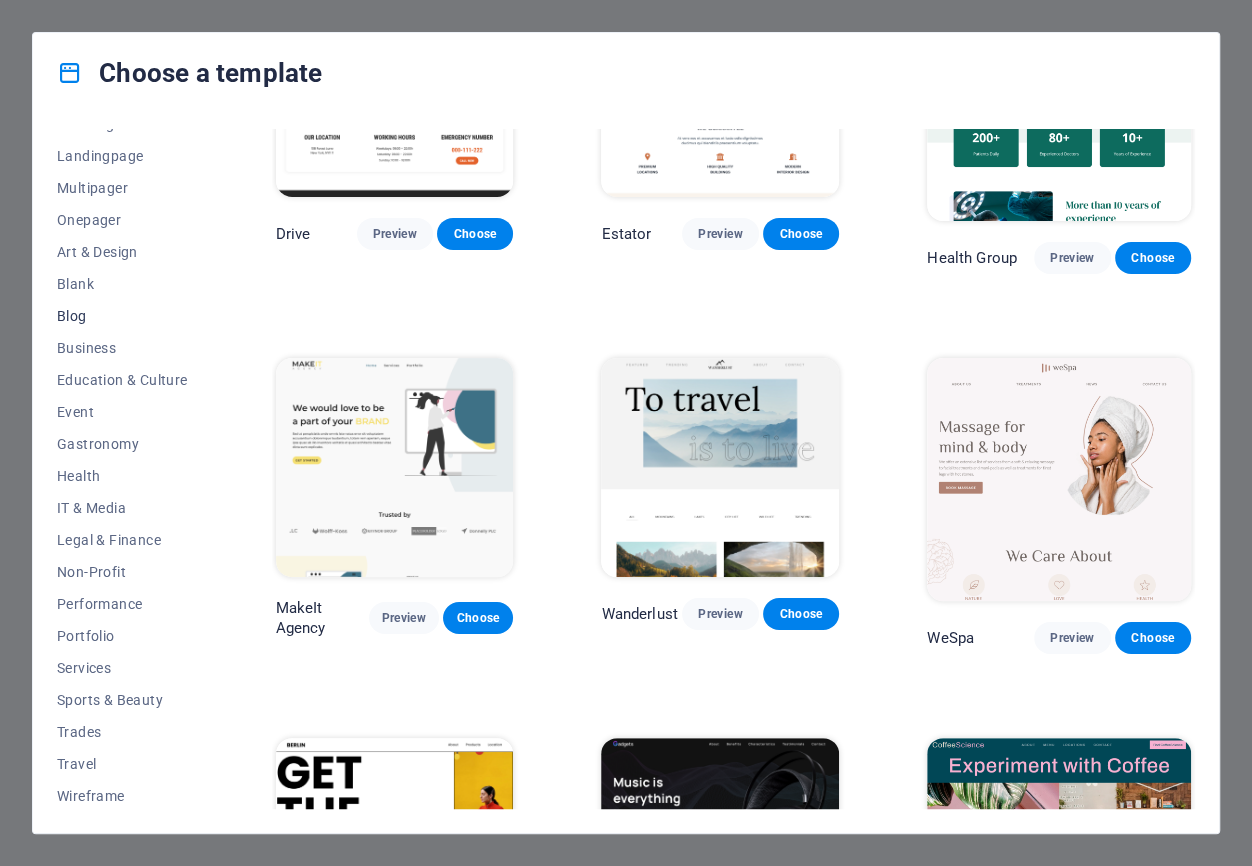 scroll, scrollTop: 118, scrollLeft: 0, axis: vertical 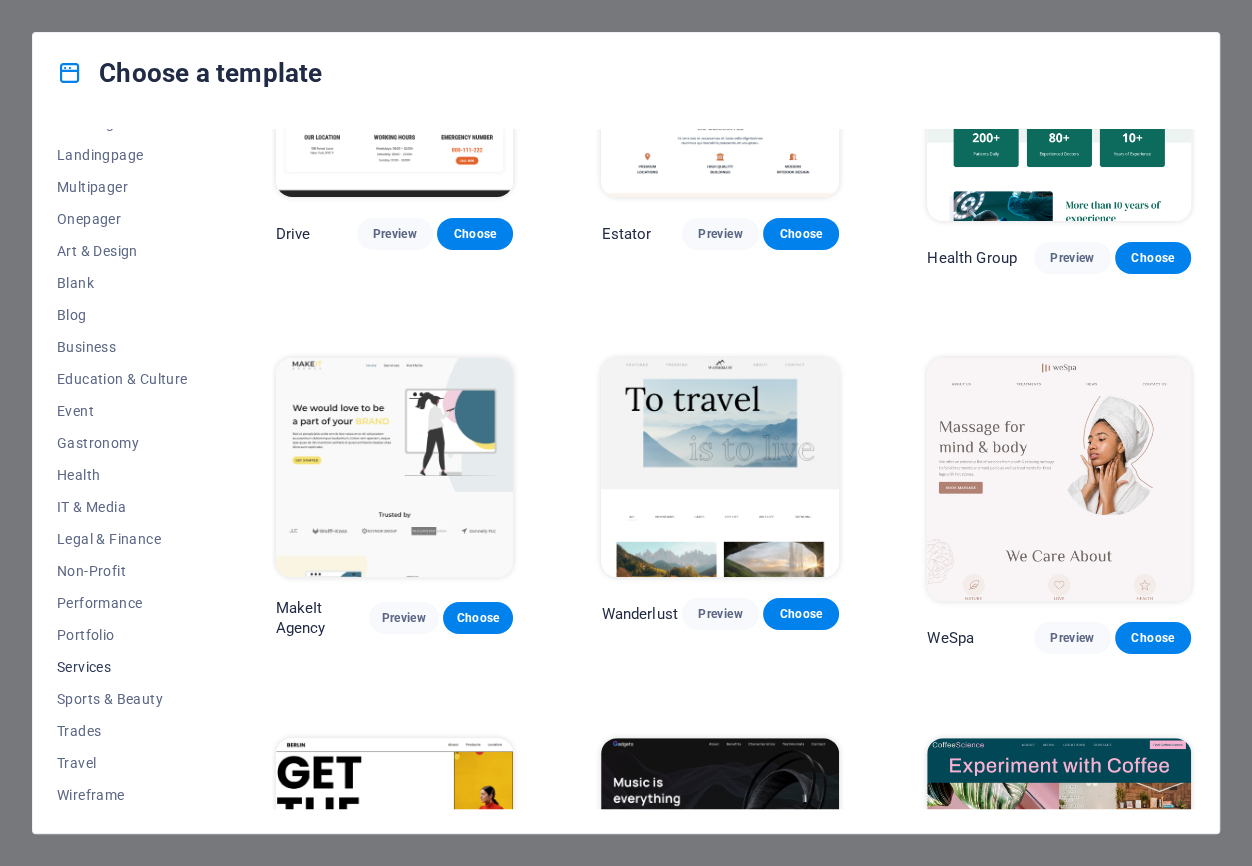 click on "Services" at bounding box center (122, 667) 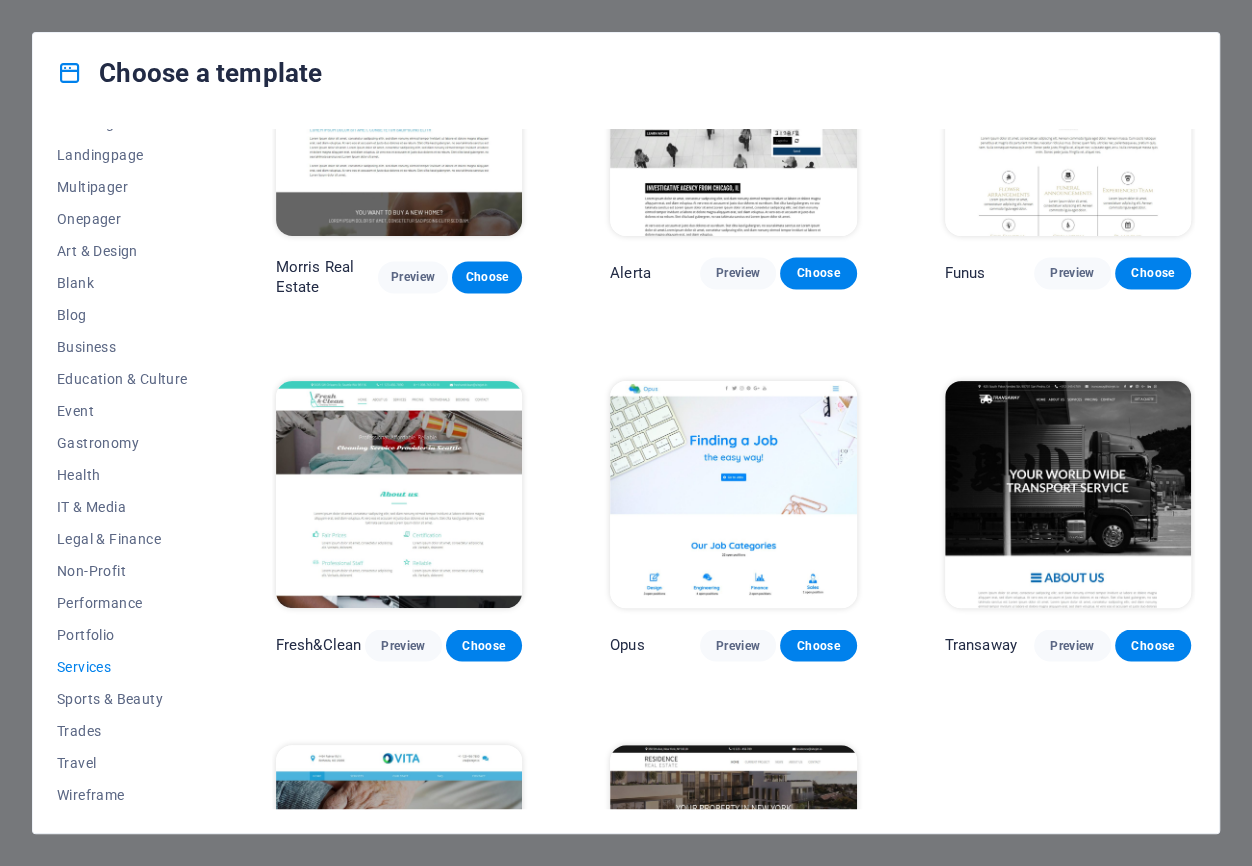 scroll, scrollTop: 1601, scrollLeft: 0, axis: vertical 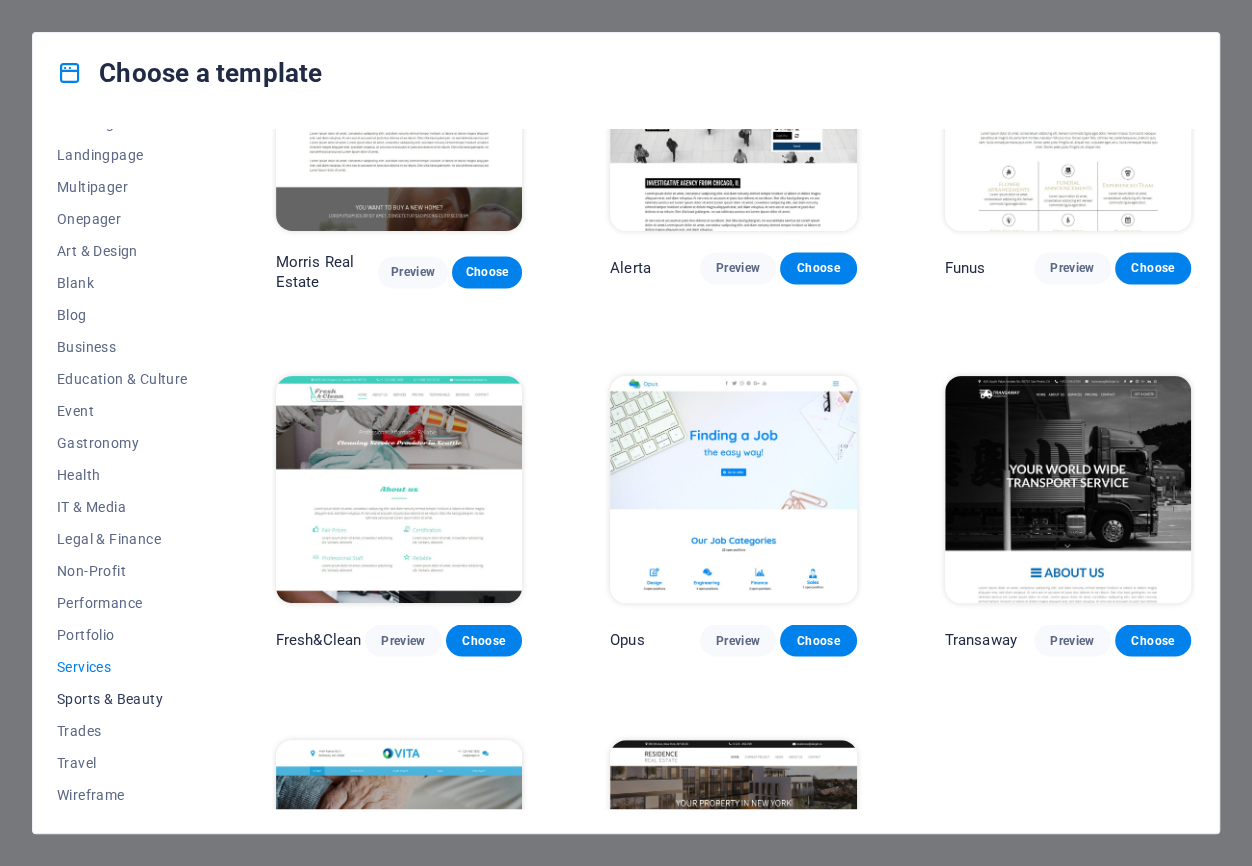 click on "Sports & Beauty" at bounding box center (122, 699) 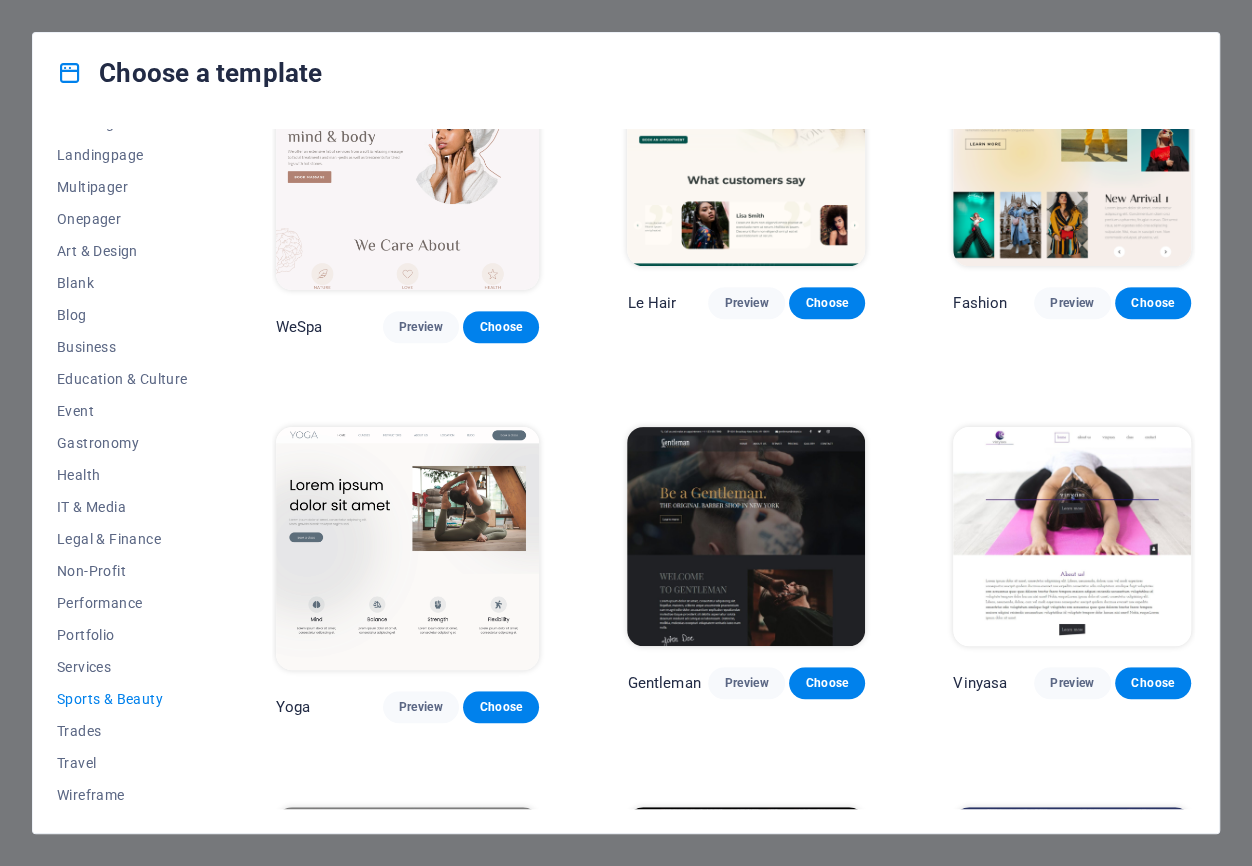 scroll, scrollTop: 551, scrollLeft: 0, axis: vertical 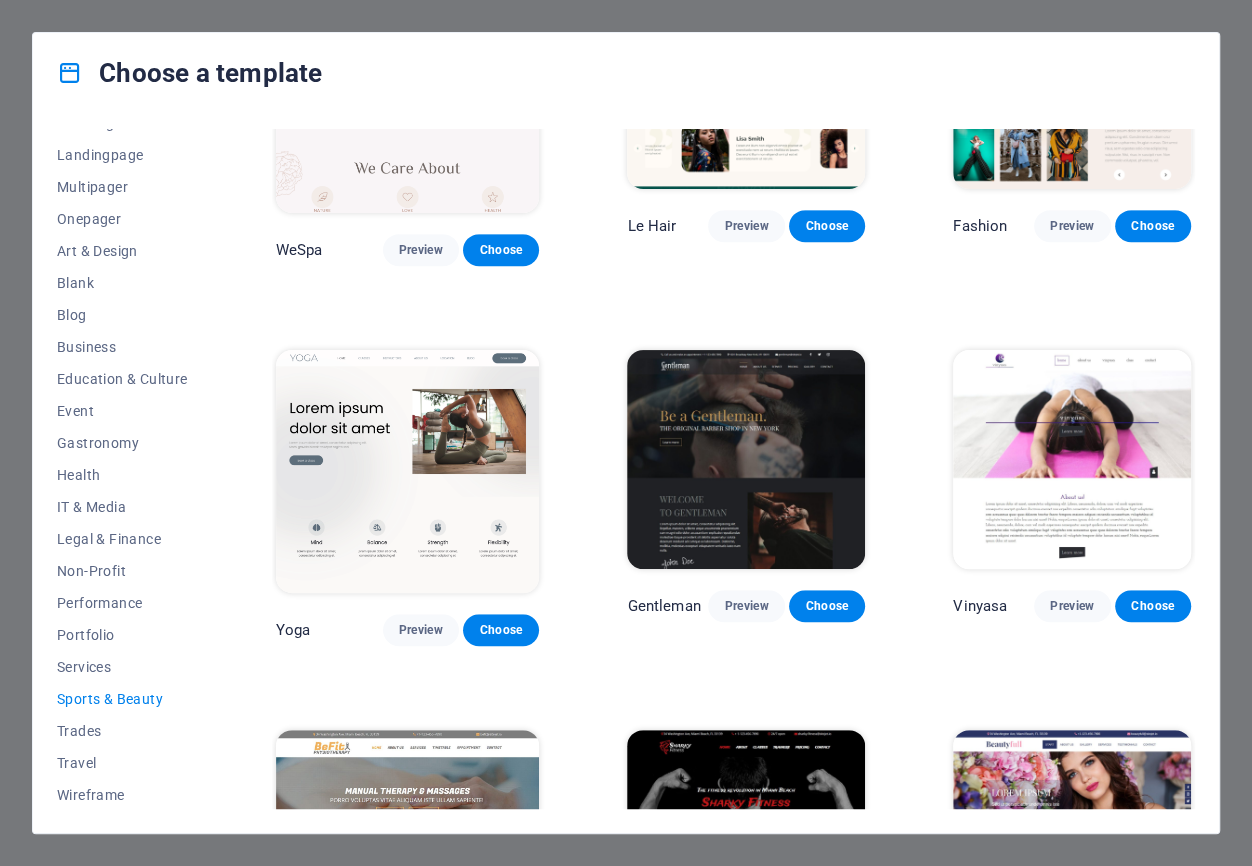 click at bounding box center [408, 471] 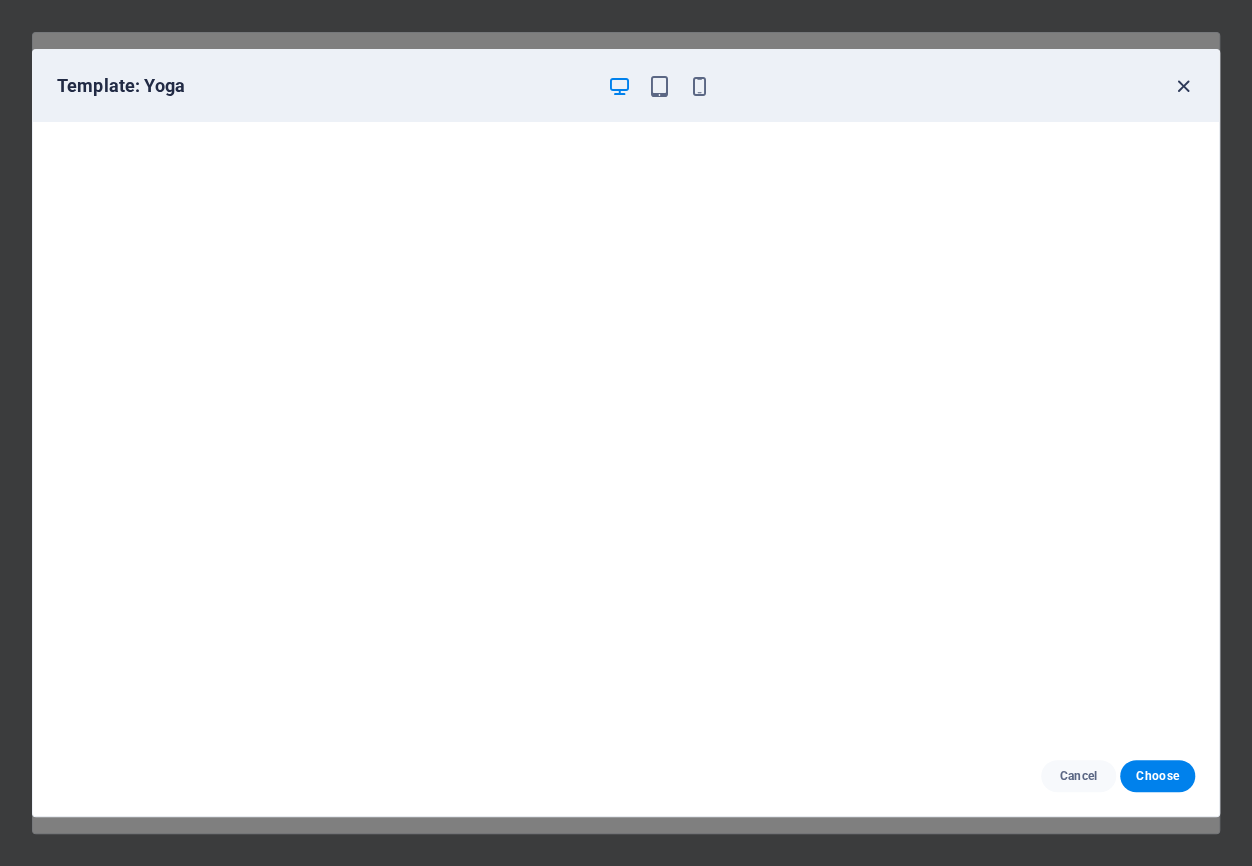 click at bounding box center (1183, 86) 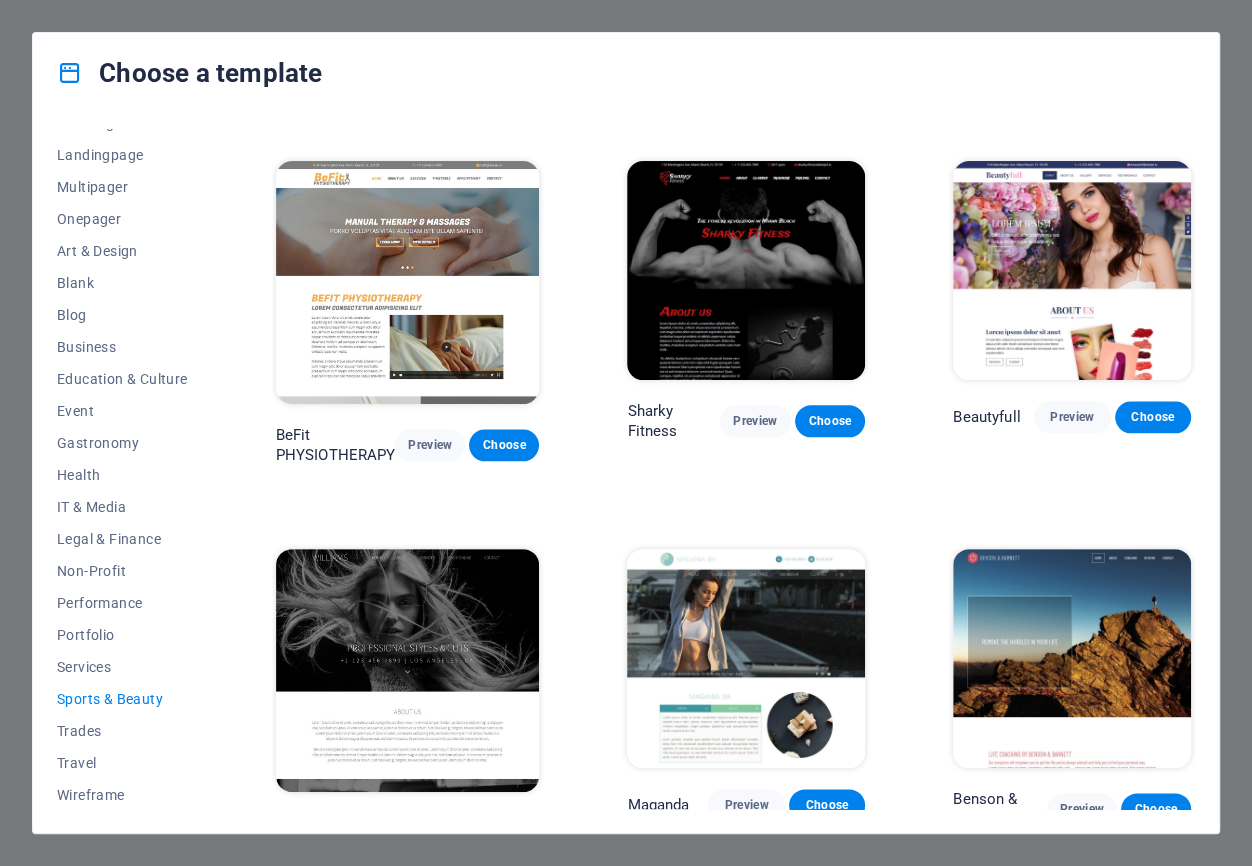 scroll, scrollTop: 1151, scrollLeft: 0, axis: vertical 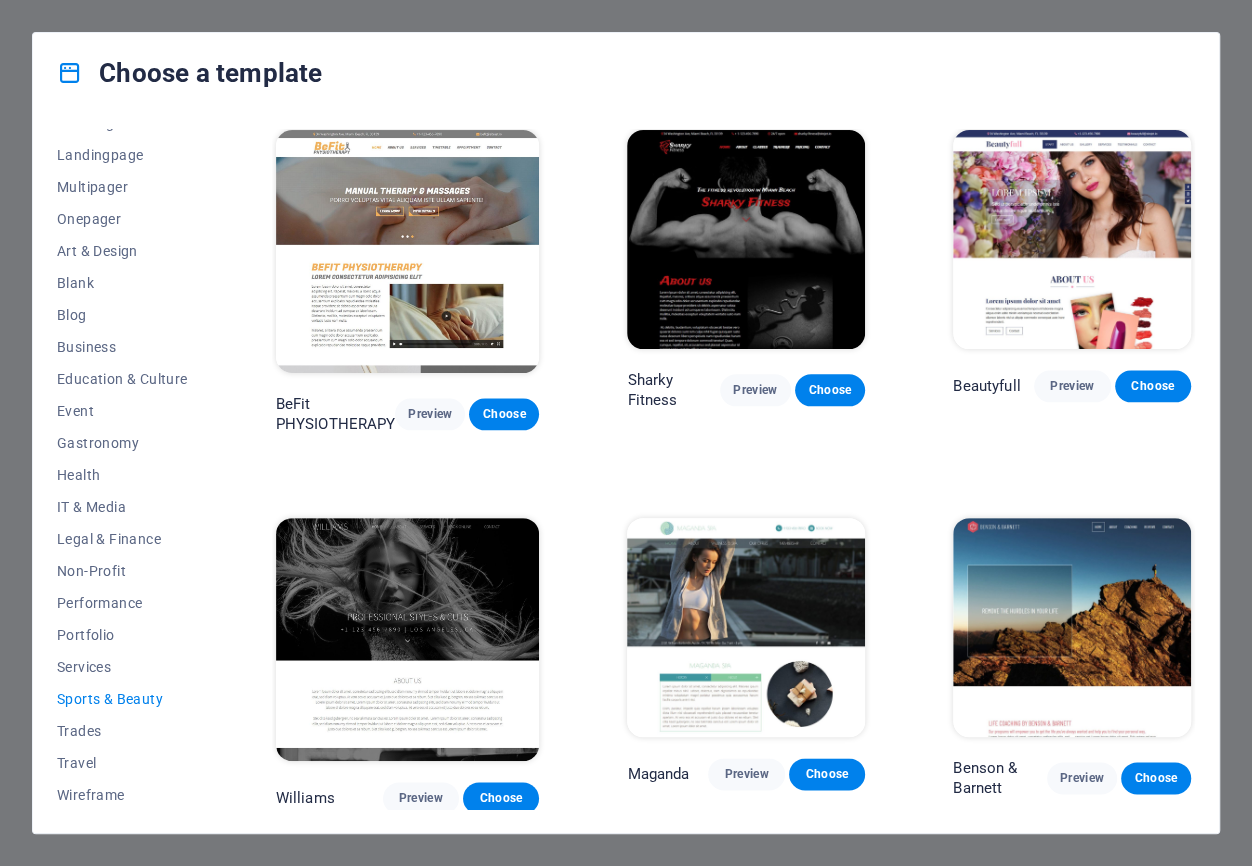 click at bounding box center [408, 639] 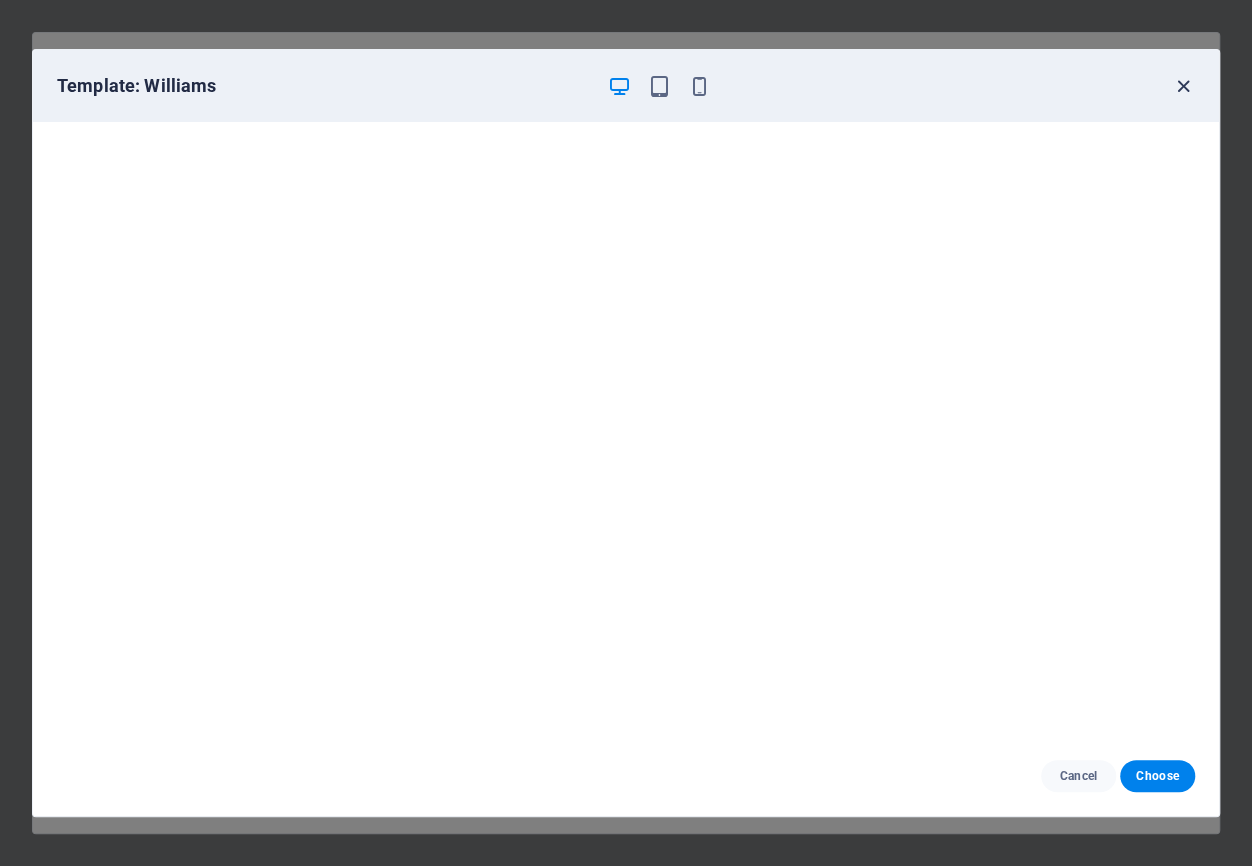 click at bounding box center (1183, 86) 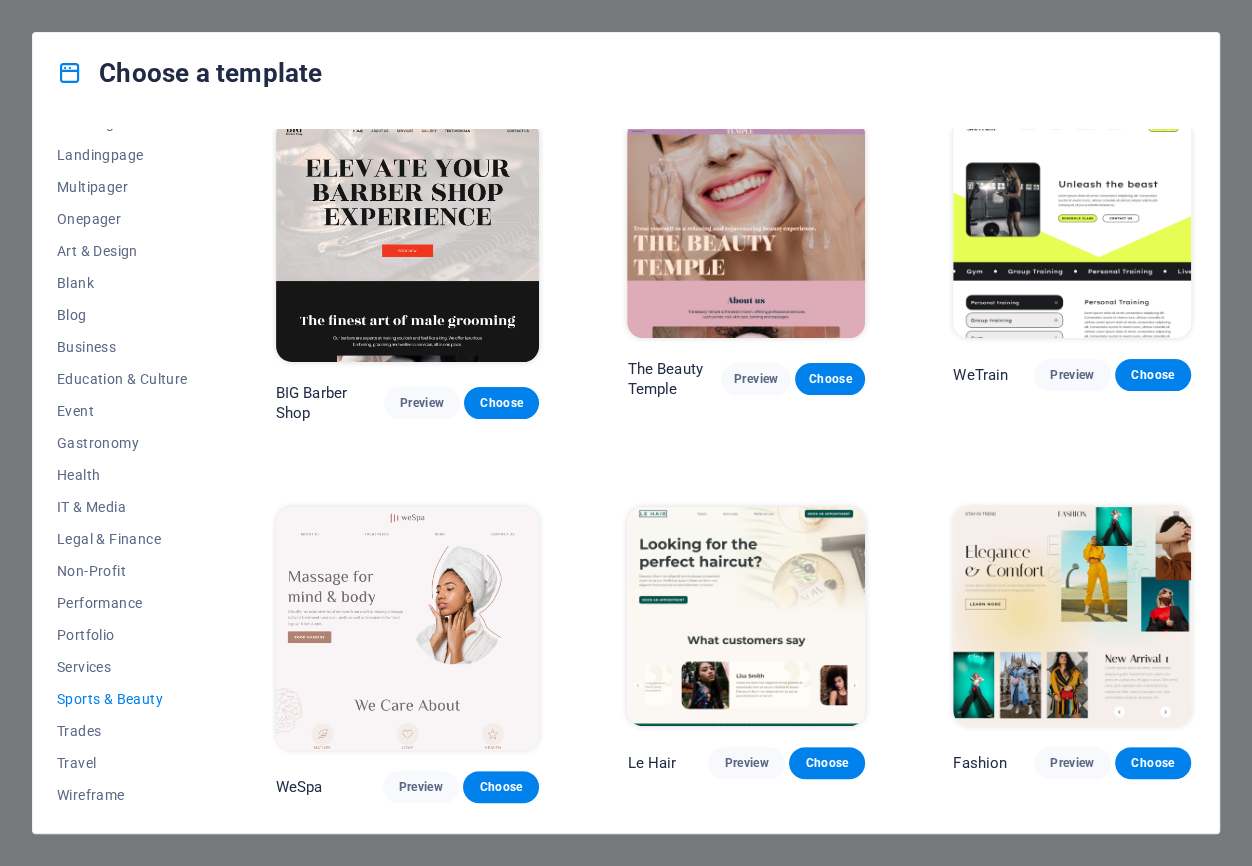 scroll, scrollTop: 0, scrollLeft: 0, axis: both 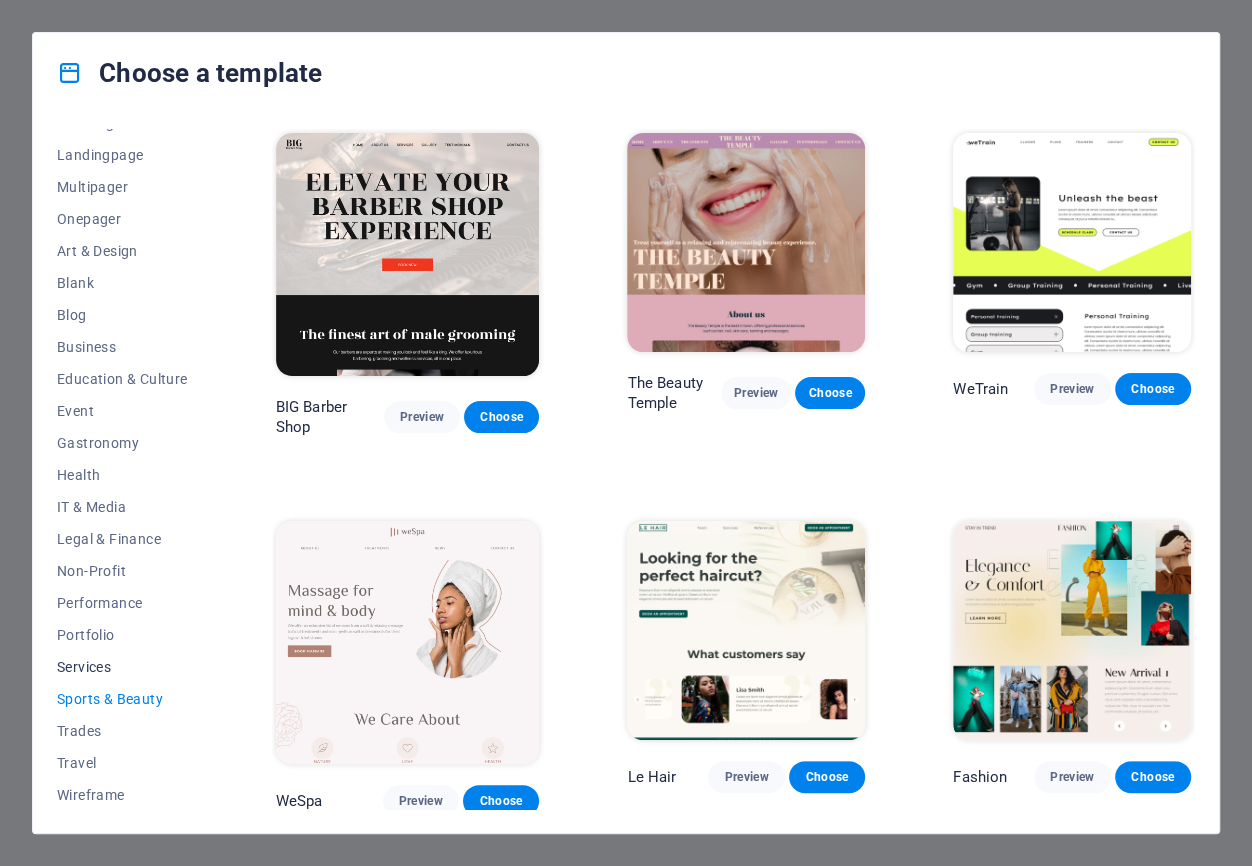 click on "Services" at bounding box center (122, 667) 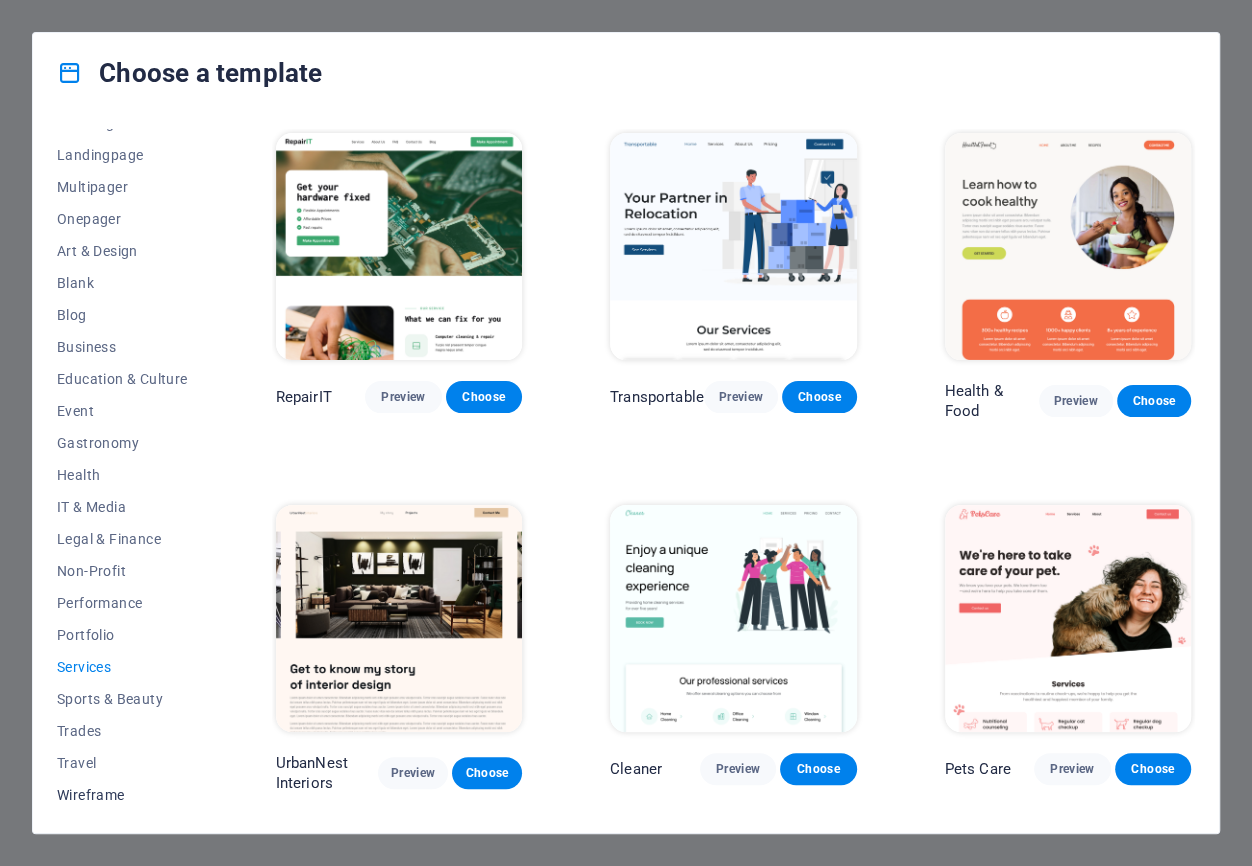 click on "Wireframe" at bounding box center [122, 795] 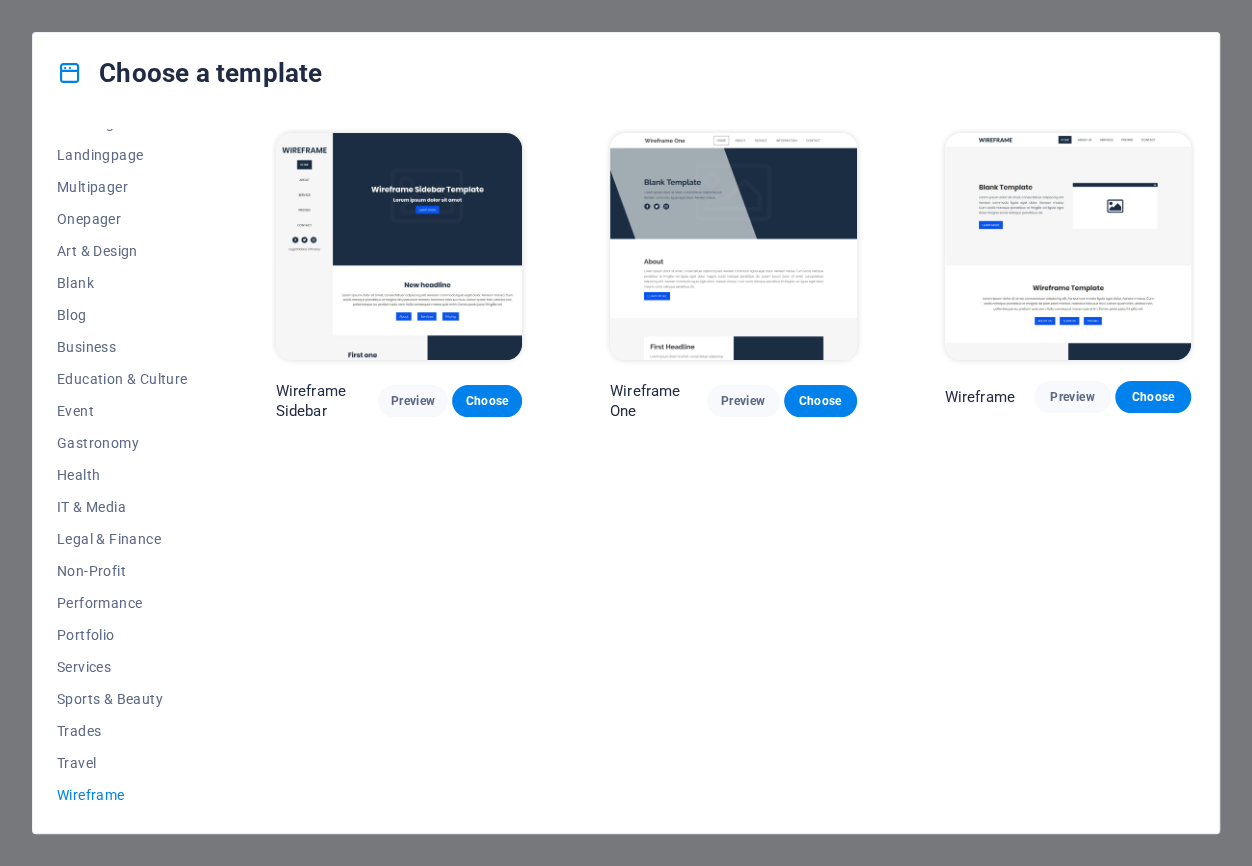 click at bounding box center [1068, 246] 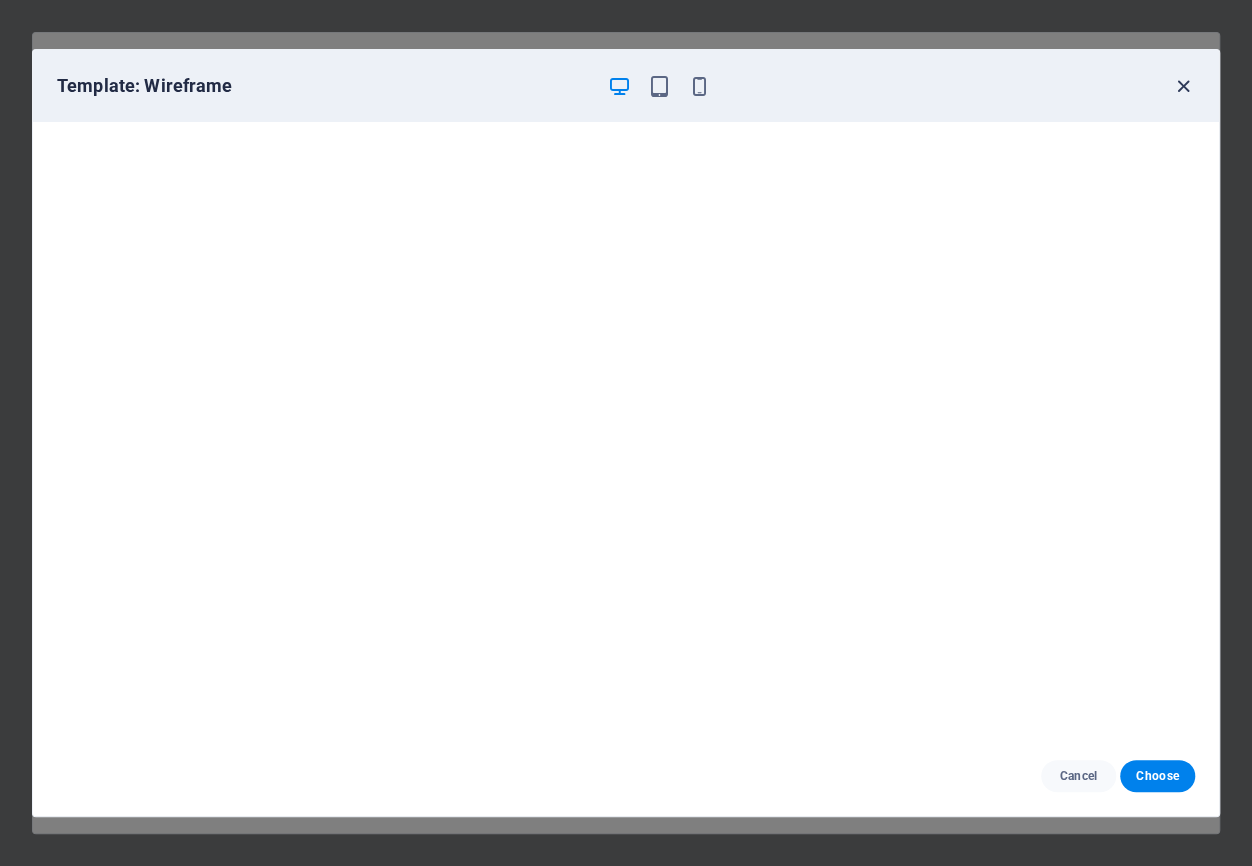 click at bounding box center (1183, 86) 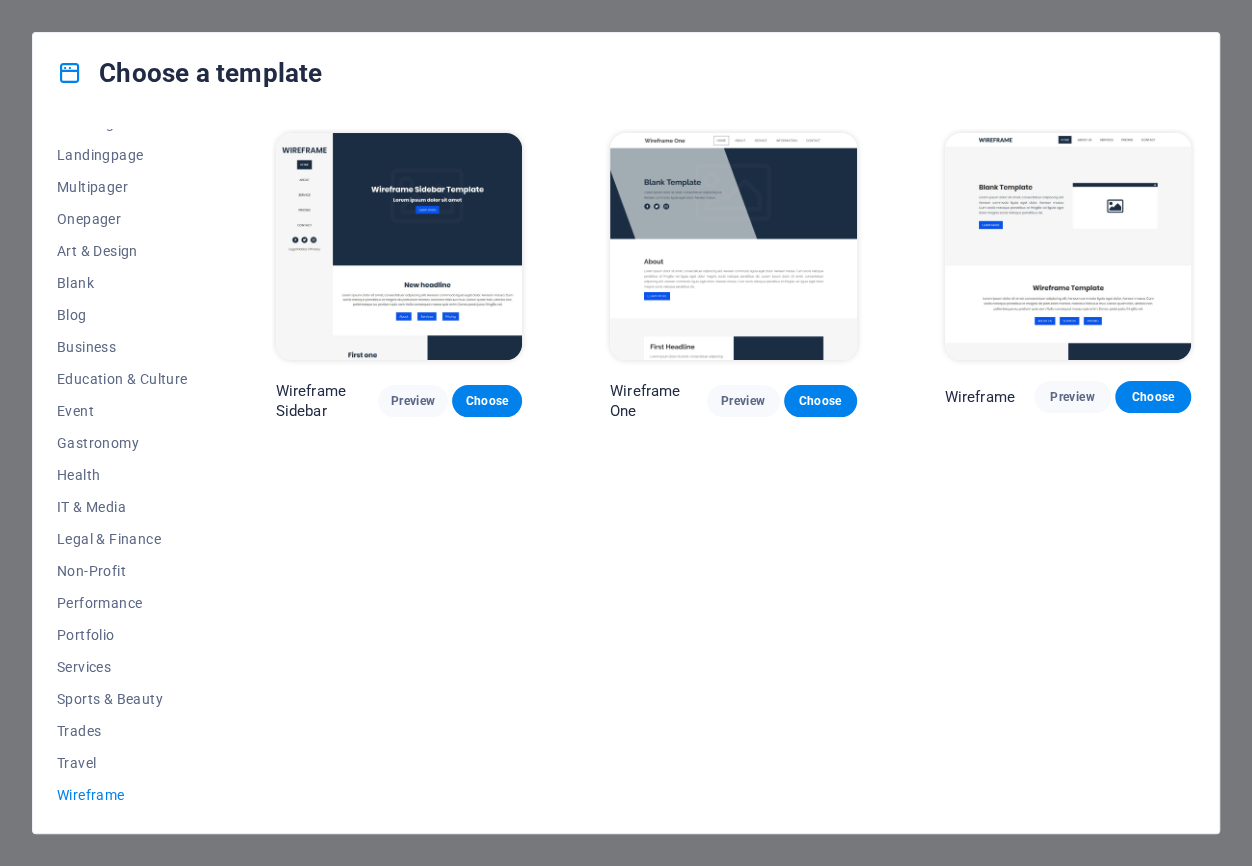 click at bounding box center [733, 246] 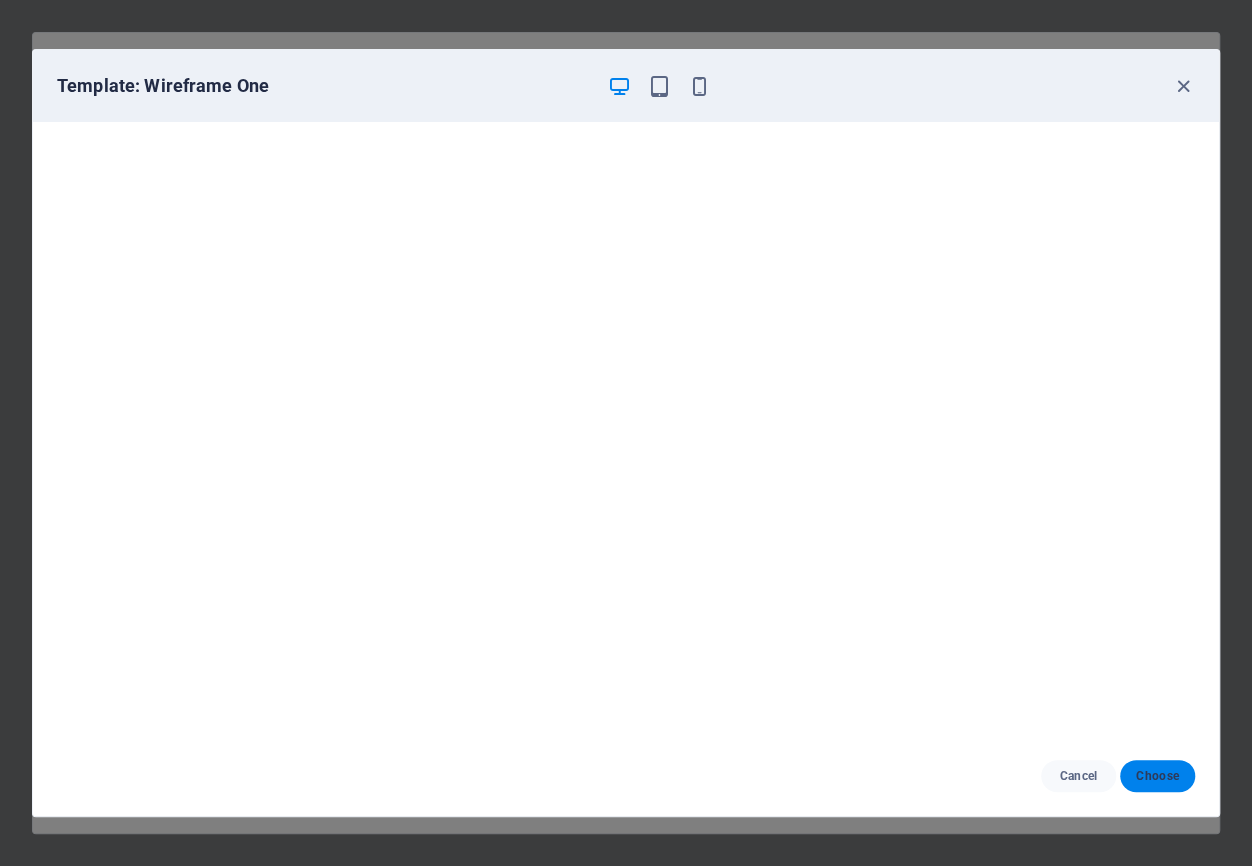 click on "Choose" at bounding box center (1157, 776) 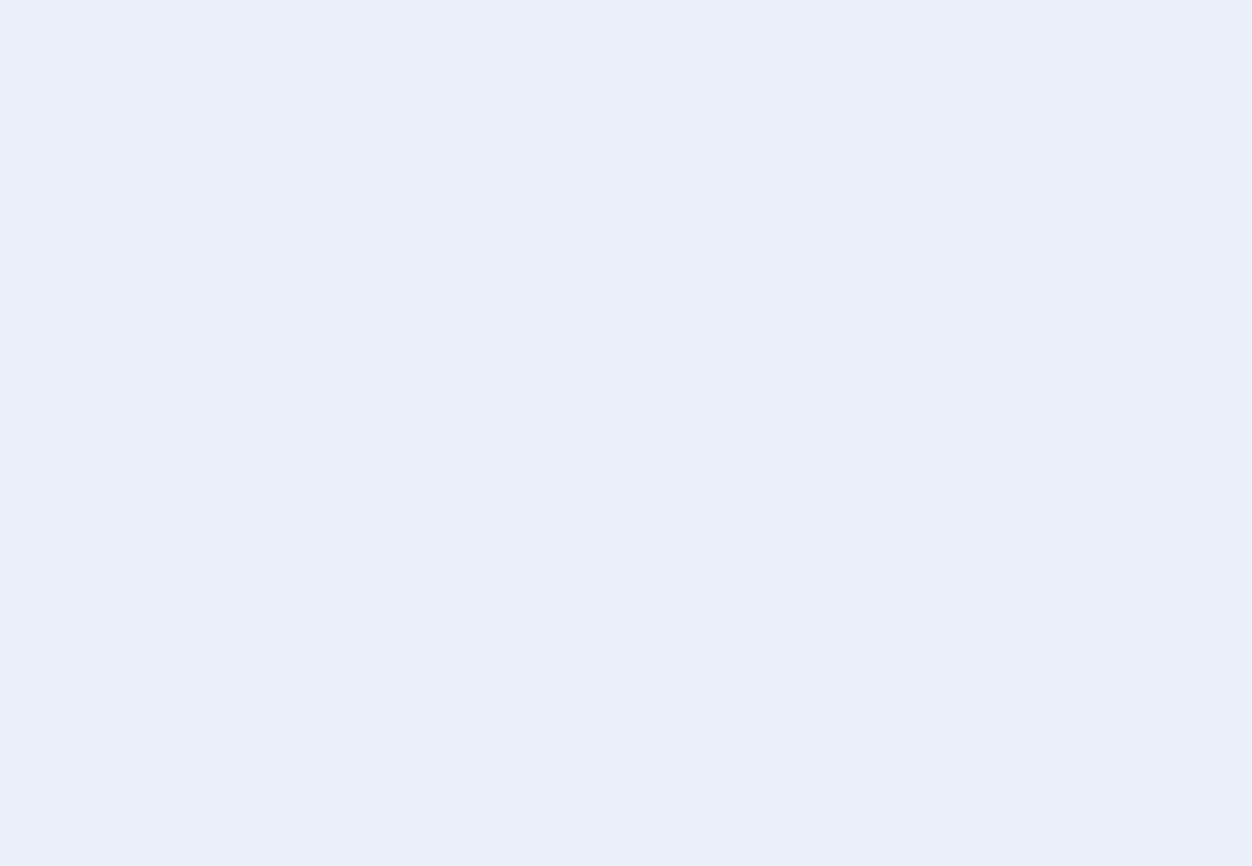 scroll, scrollTop: 0, scrollLeft: 0, axis: both 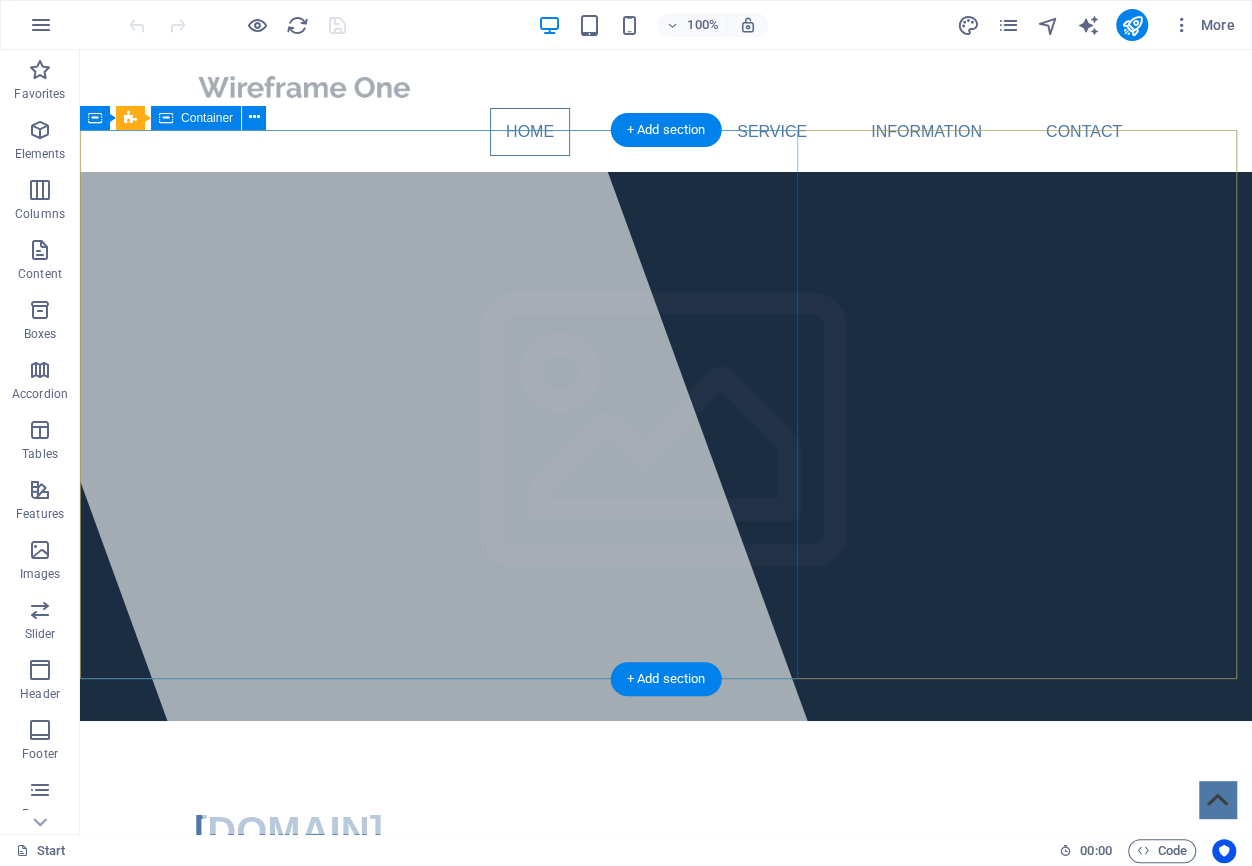 click at bounding box center [385, 442] 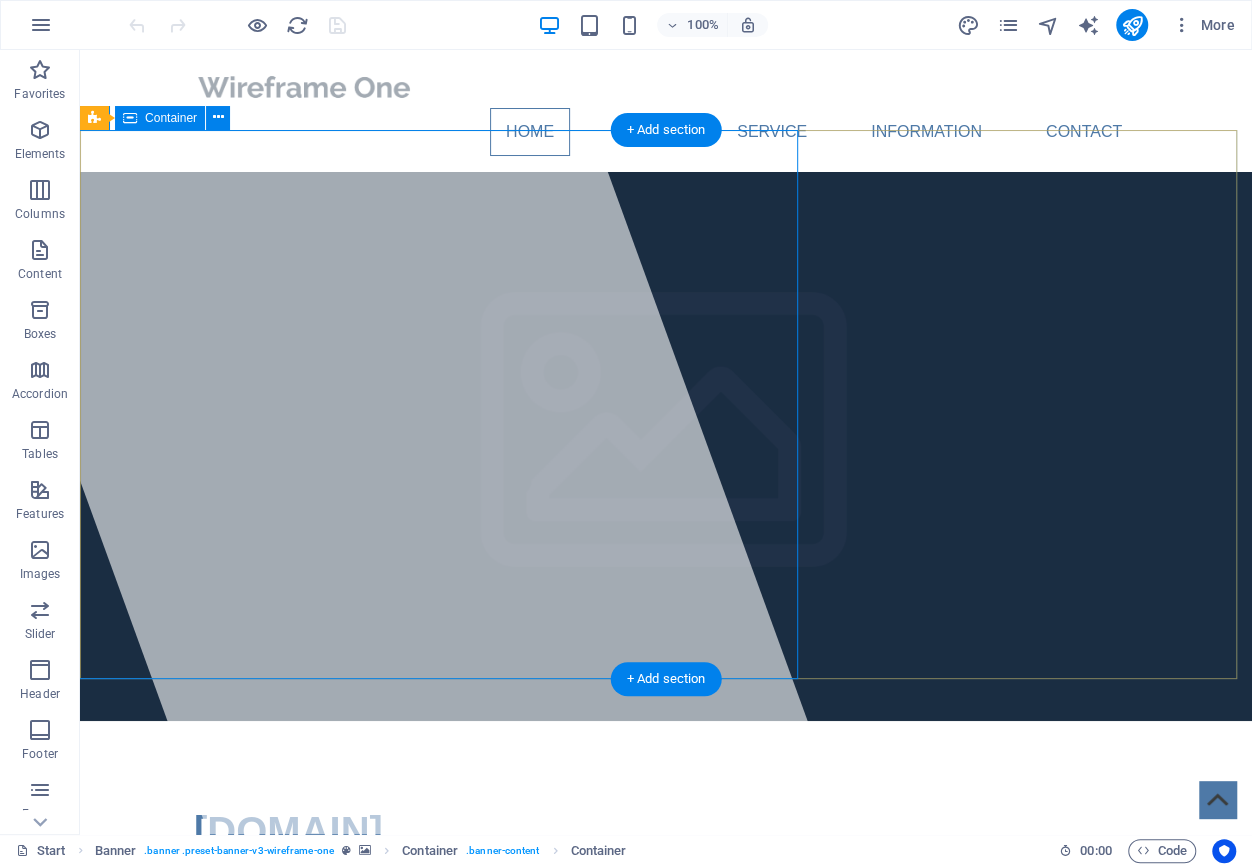 click on "[DOMAIN] Lorem ipsum dolor sit amet, consectetuer adipiscing elit. Aenean commodo ligula eget dolor. Aenean massa." at bounding box center (666, 933) 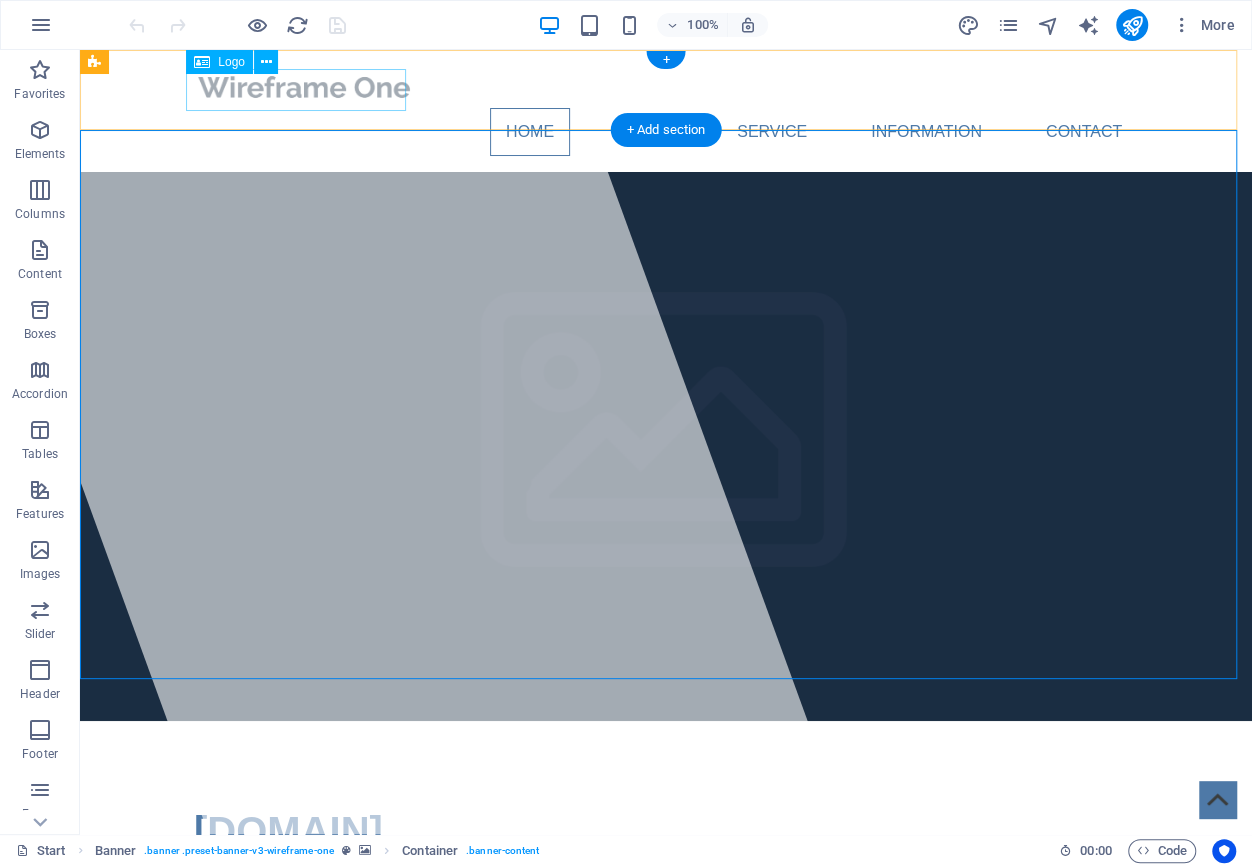click at bounding box center (666, 87) 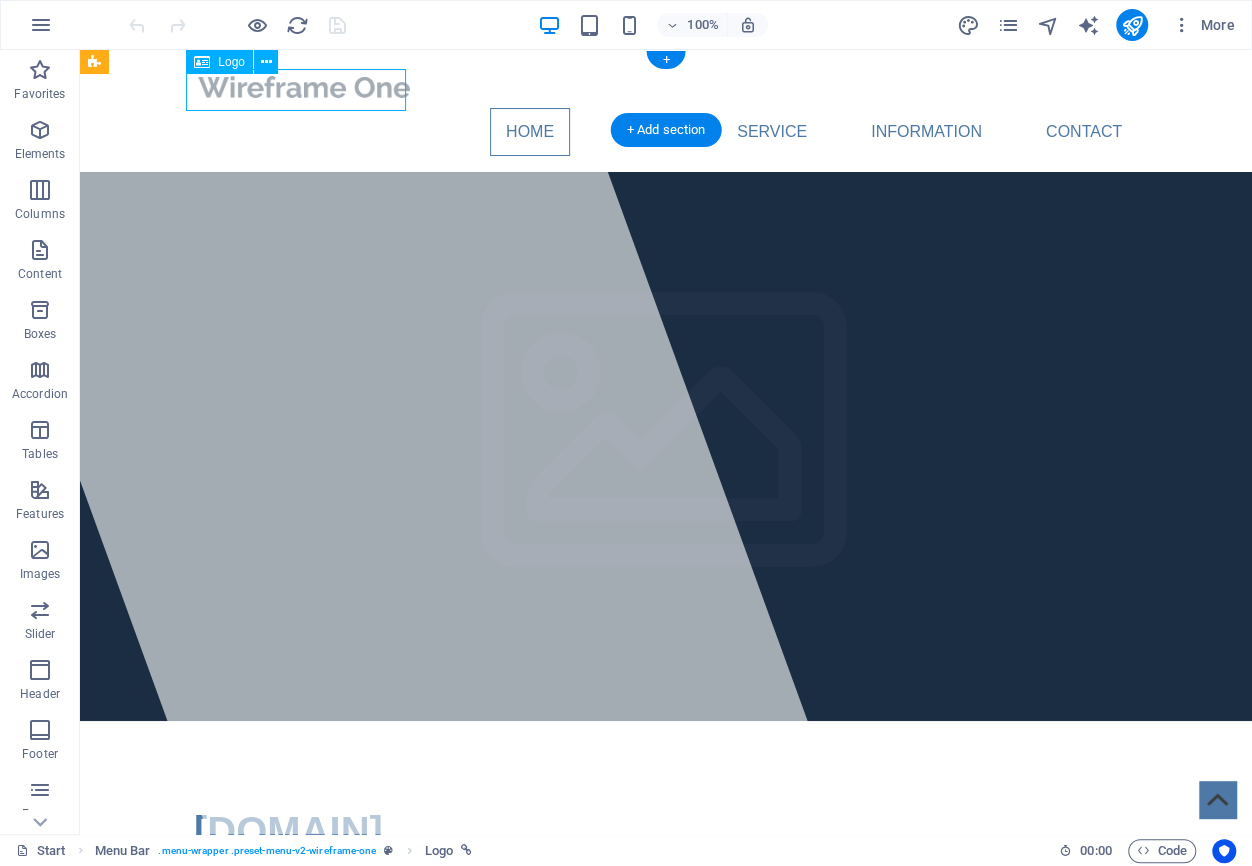 click at bounding box center (666, 87) 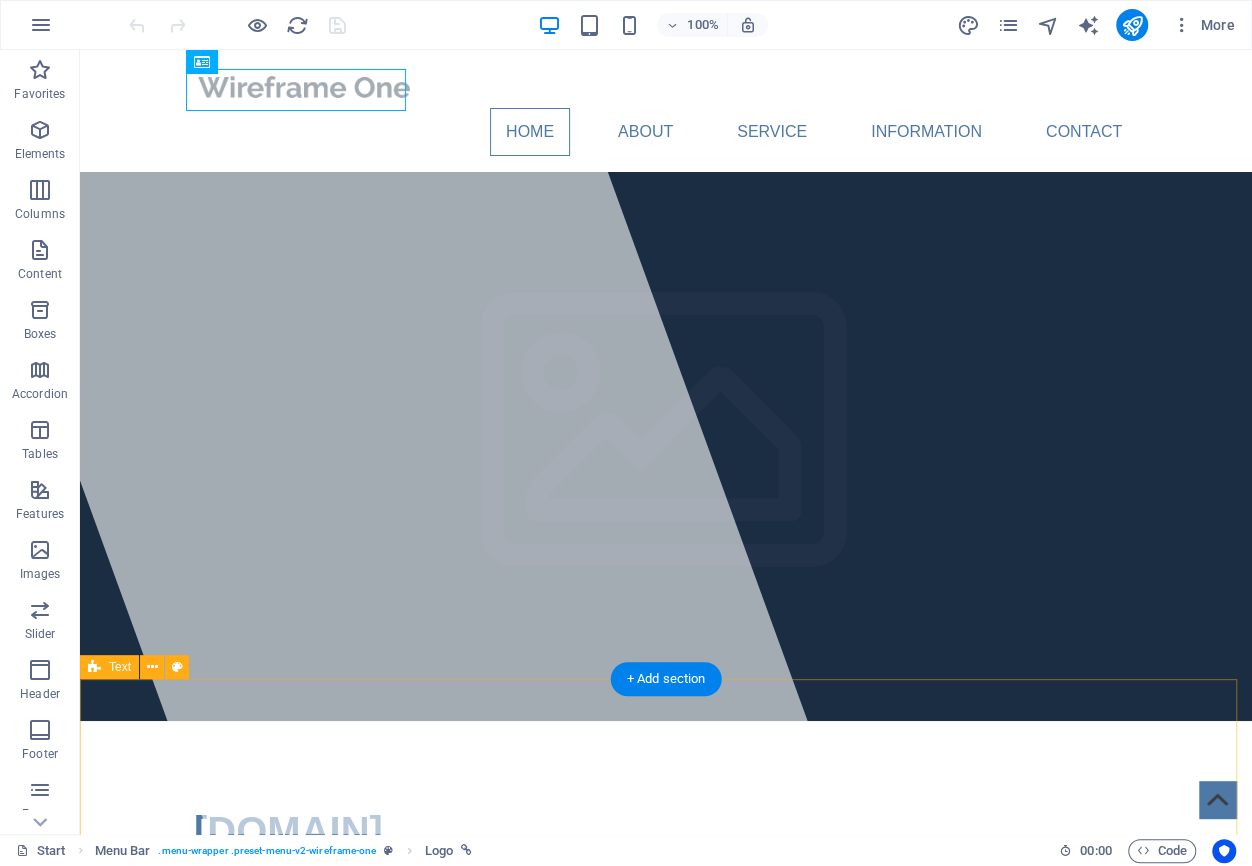 click on "About Lorem ipsum dolor sitope amet, consectetur adipisicing elitip. Massumenda, dolore, cum vel modi asperiores consequatur suscipit quidem ducimus eveniet iure expedita consecteture odiogil voluptatum similique fugit voluptates atem accusamus quae quas dolorem tenetur facere tempora maiores adipisci reiciendis accusantium voluptatibus id voluptate tempore dolor harum nisi amet! Nobis, eaque. Aenean commodo ligula eget dolor. Lorem ipsum dolor sit amet, consectetuer adipiscing elit leget odiogil voluptatum similique fugit voluptates dolor. Libero assumenda, dolore, cum vel modi asperiores consequatur. LEARN MORE" at bounding box center (666, 1346) 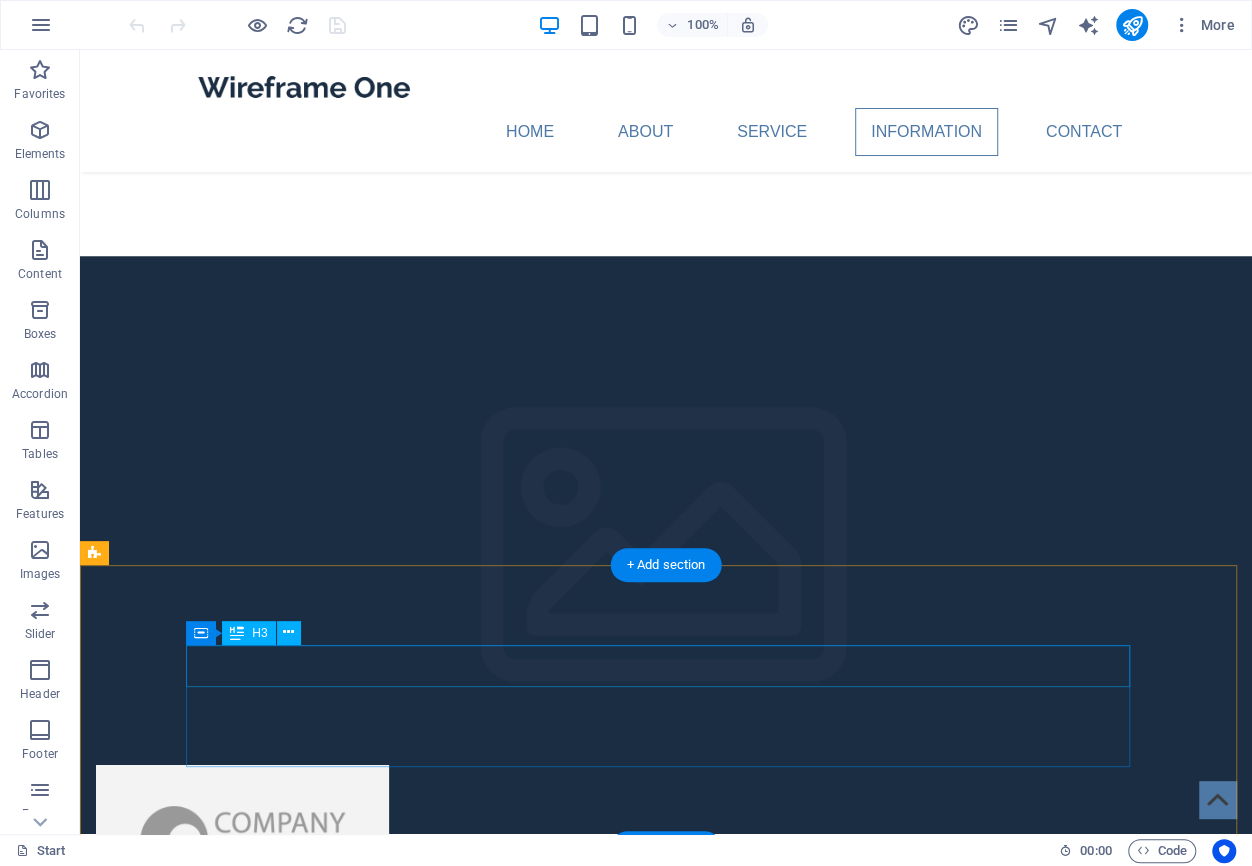 scroll, scrollTop: 3600, scrollLeft: 0, axis: vertical 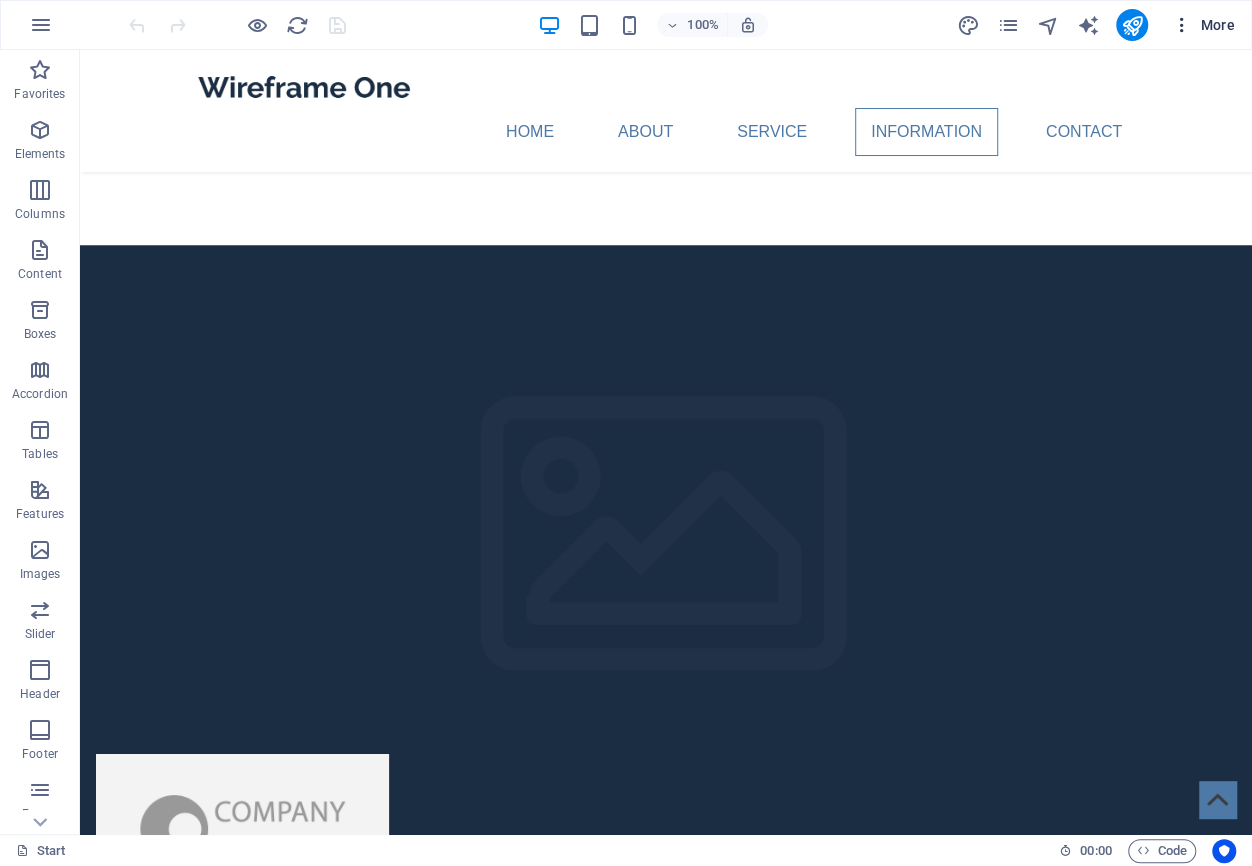 click on "More" at bounding box center [1203, 25] 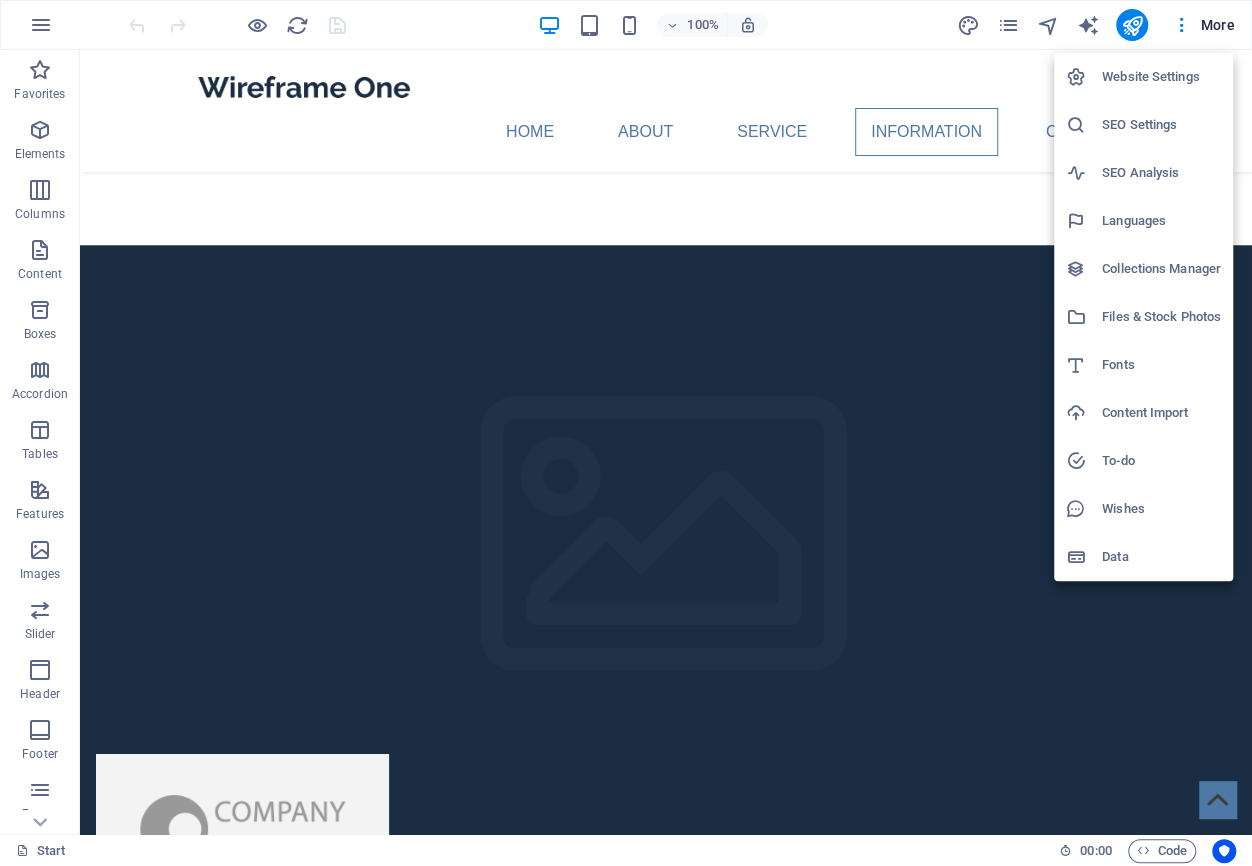click at bounding box center (626, 433) 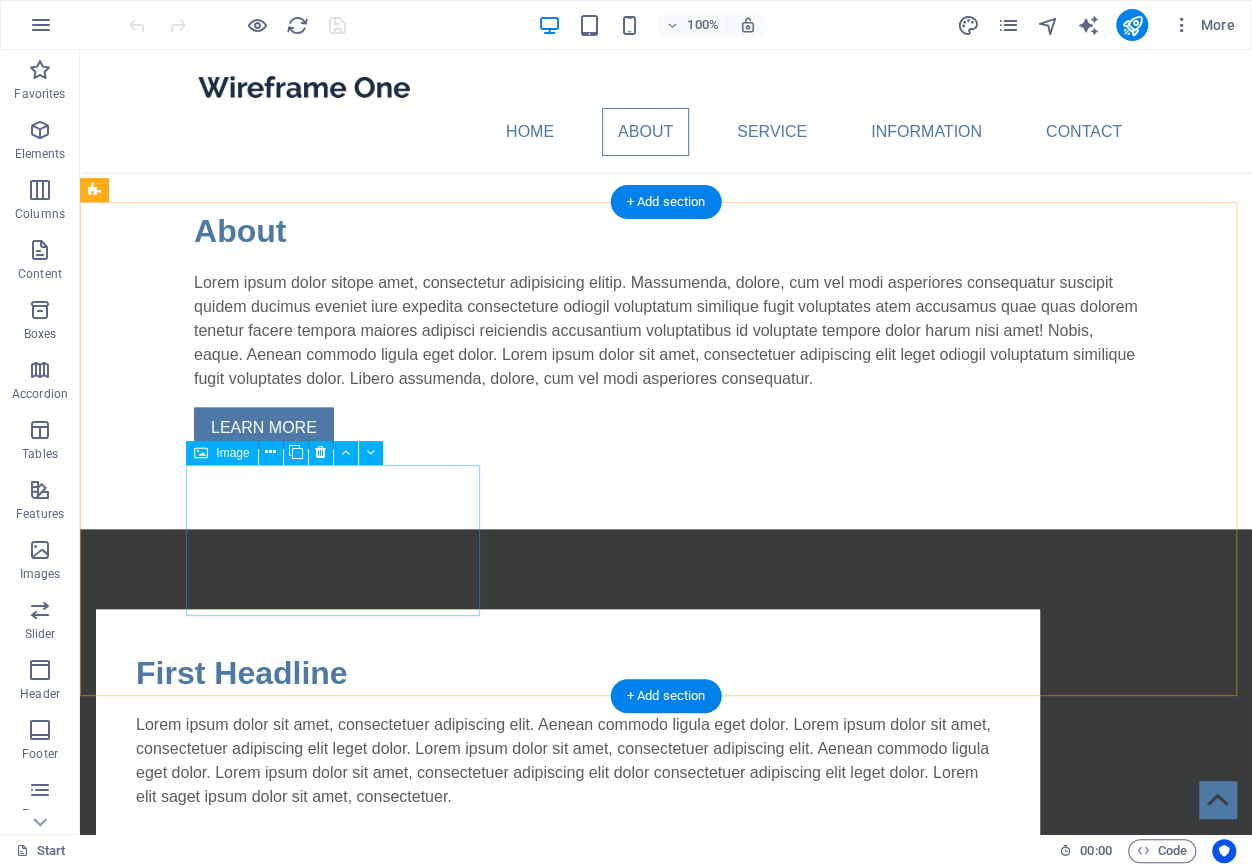 scroll, scrollTop: 0, scrollLeft: 0, axis: both 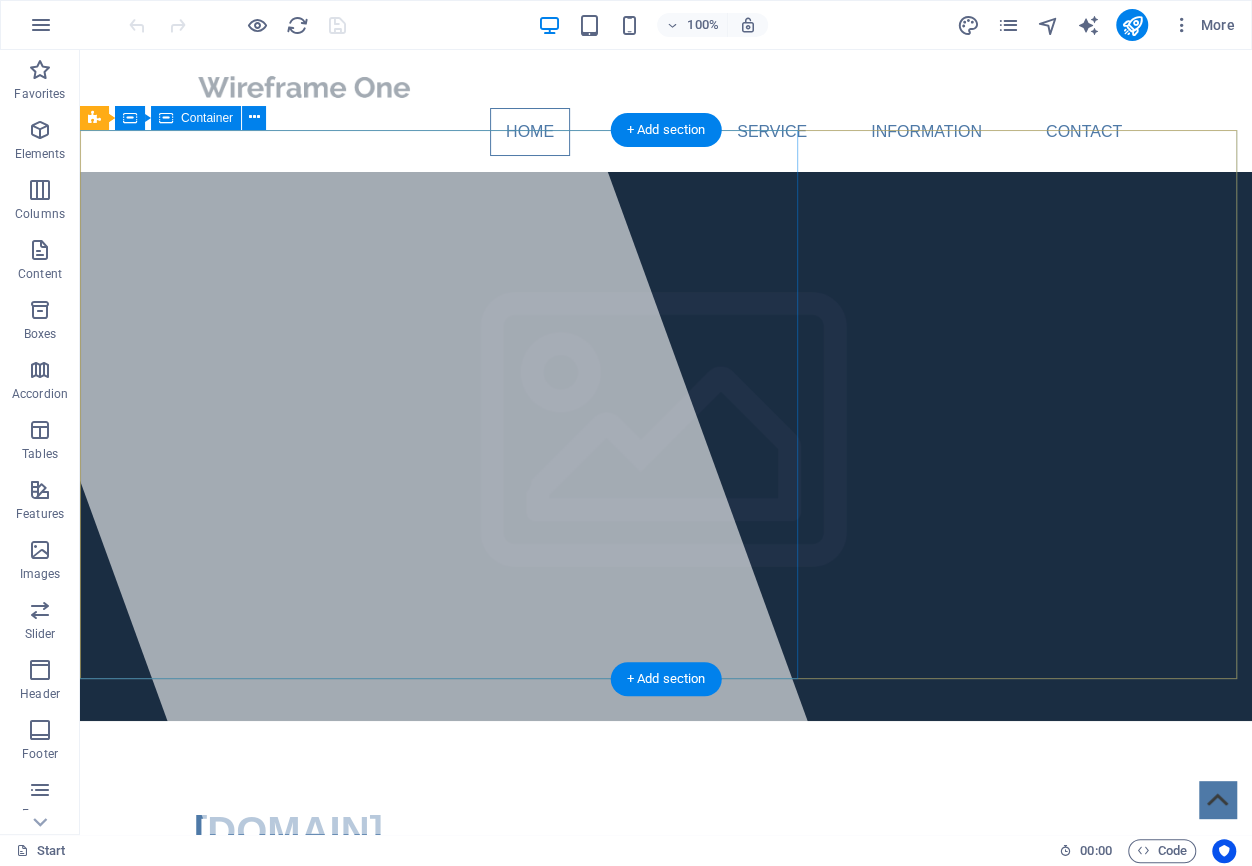 click at bounding box center (385, 442) 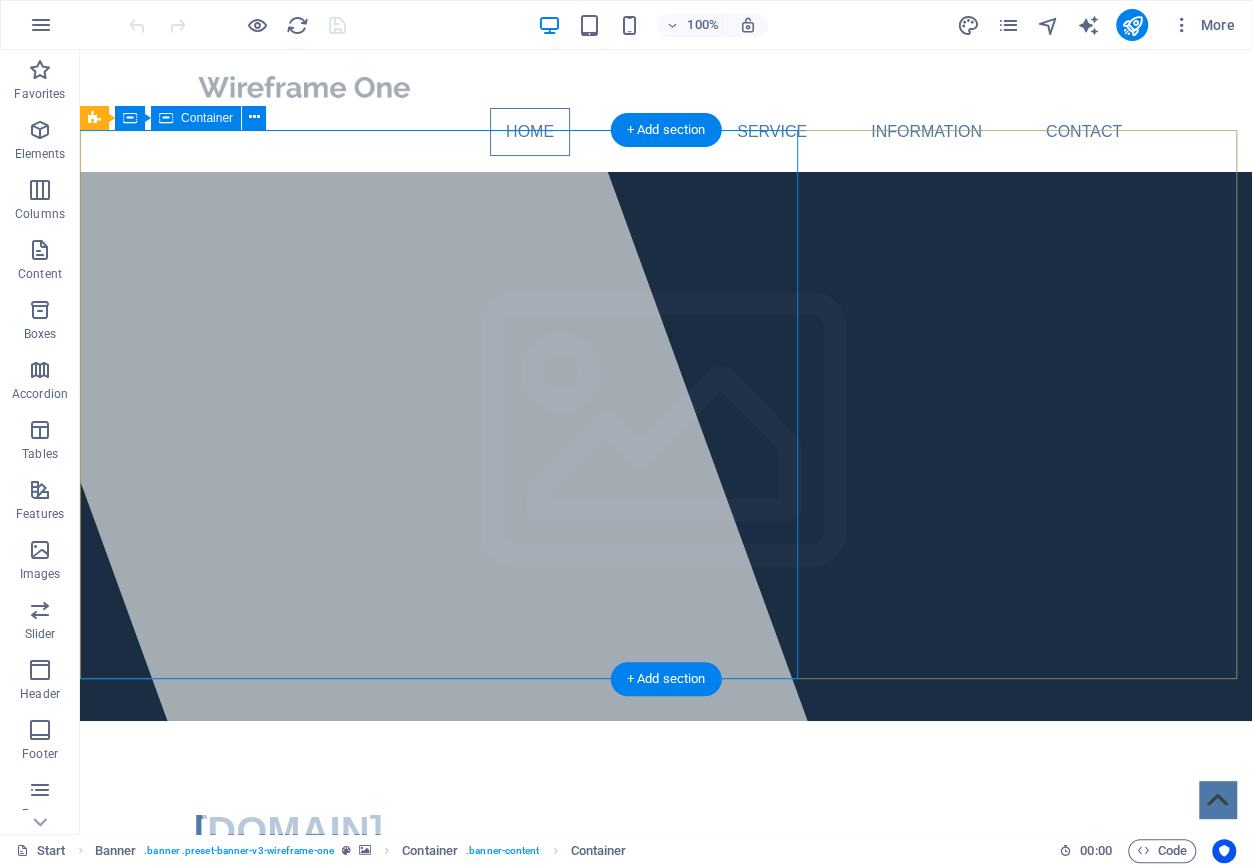 click at bounding box center [385, 442] 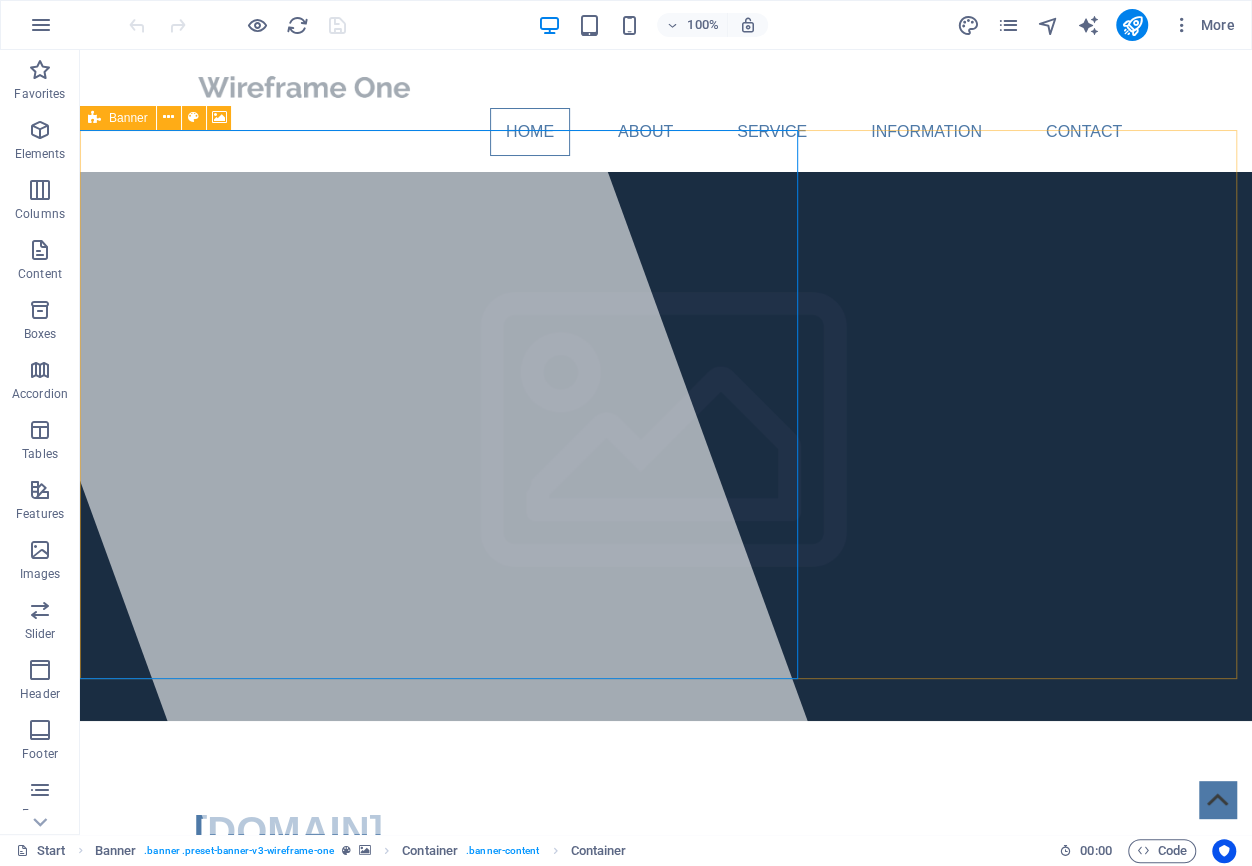 click on "Banner" at bounding box center [118, 118] 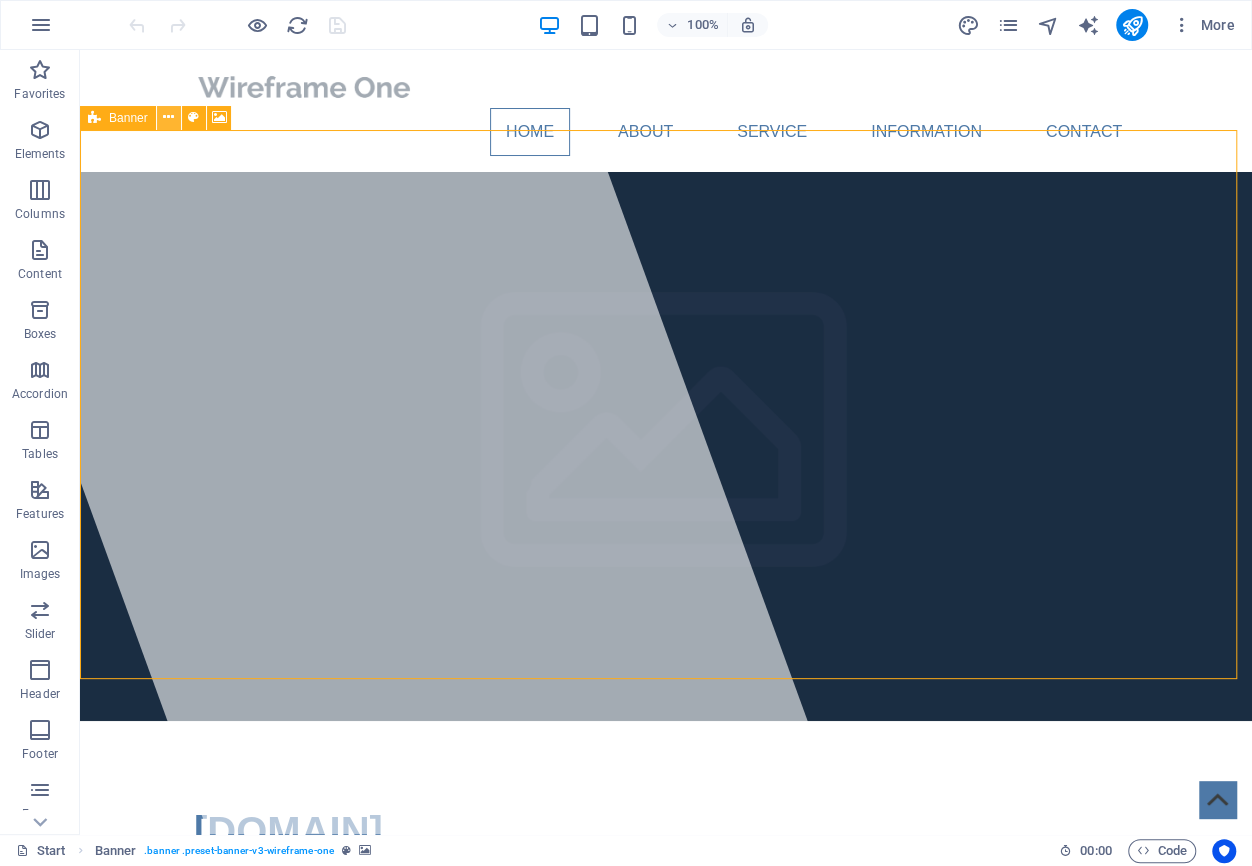 click at bounding box center (168, 117) 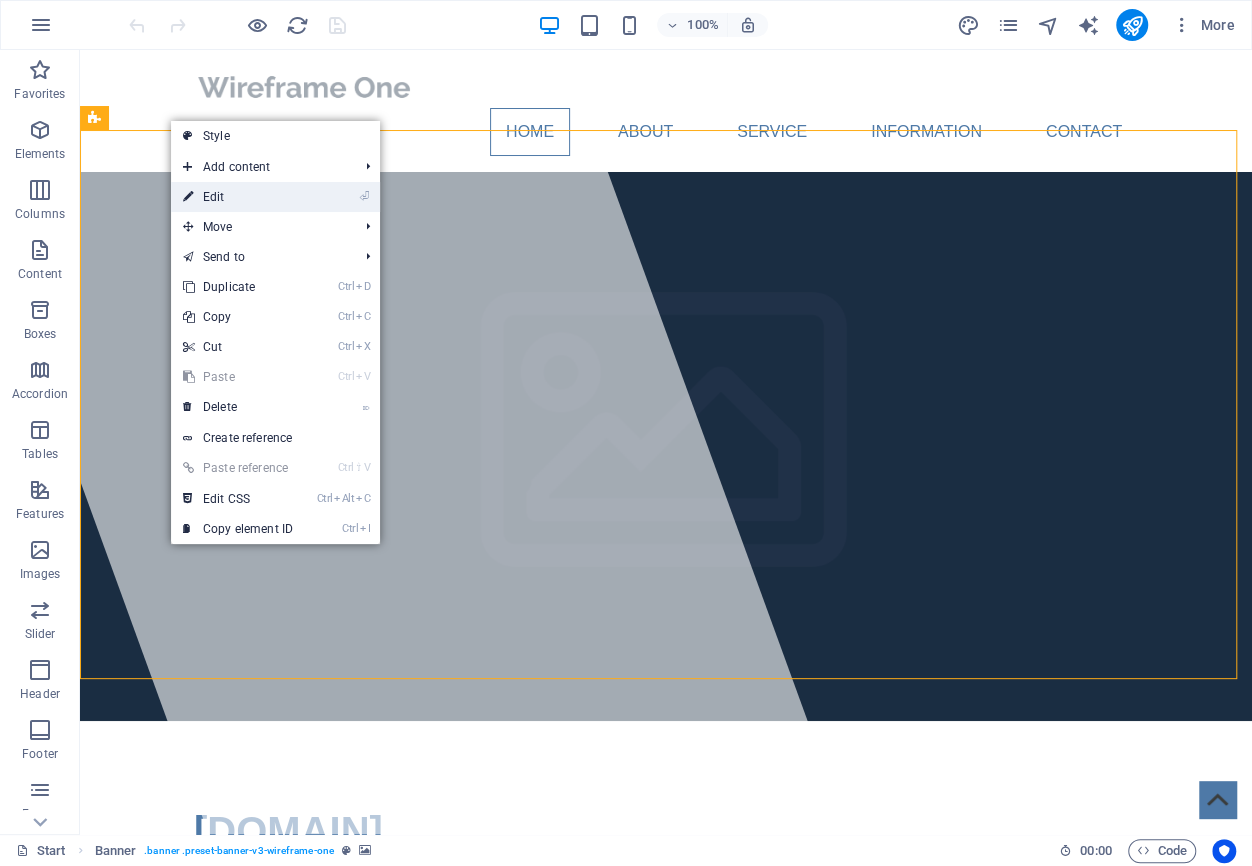 click on "⏎  Edit" at bounding box center (238, 197) 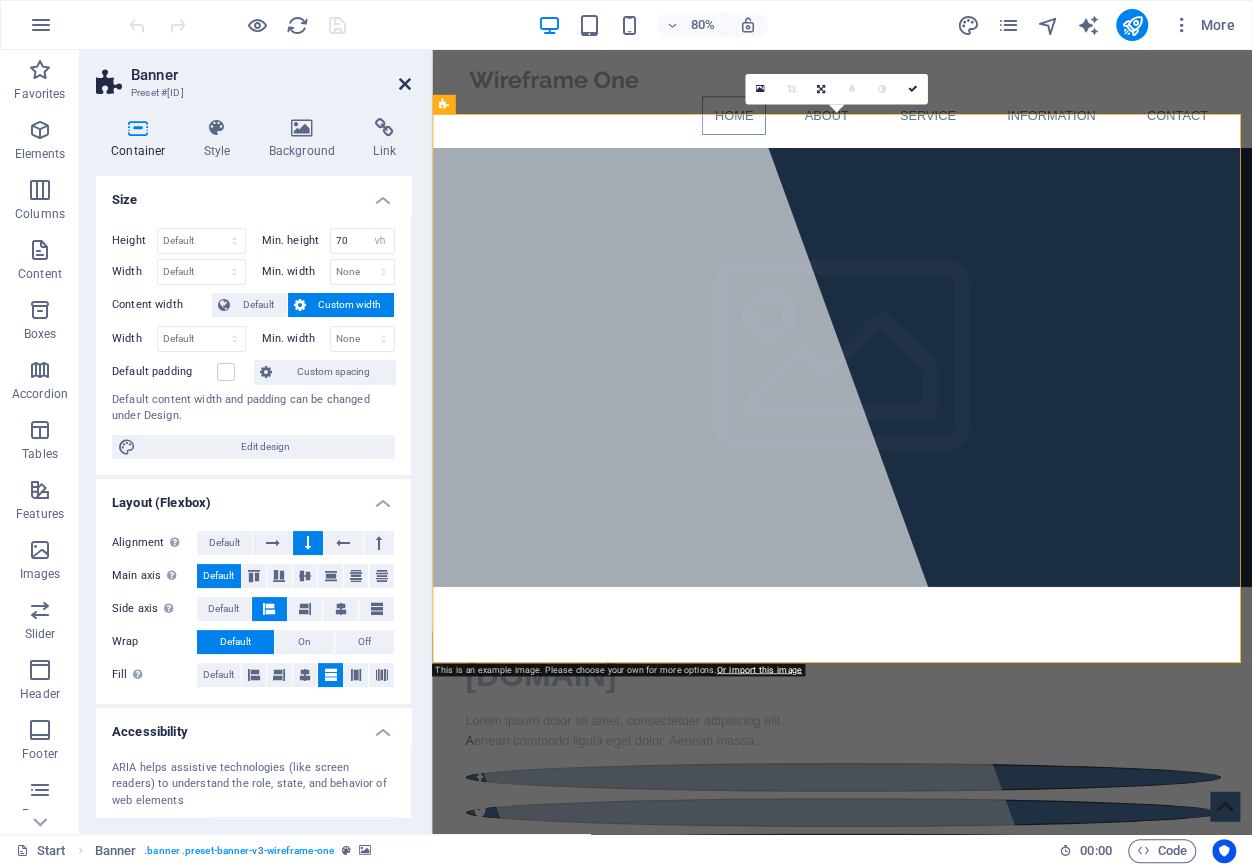 click at bounding box center (405, 84) 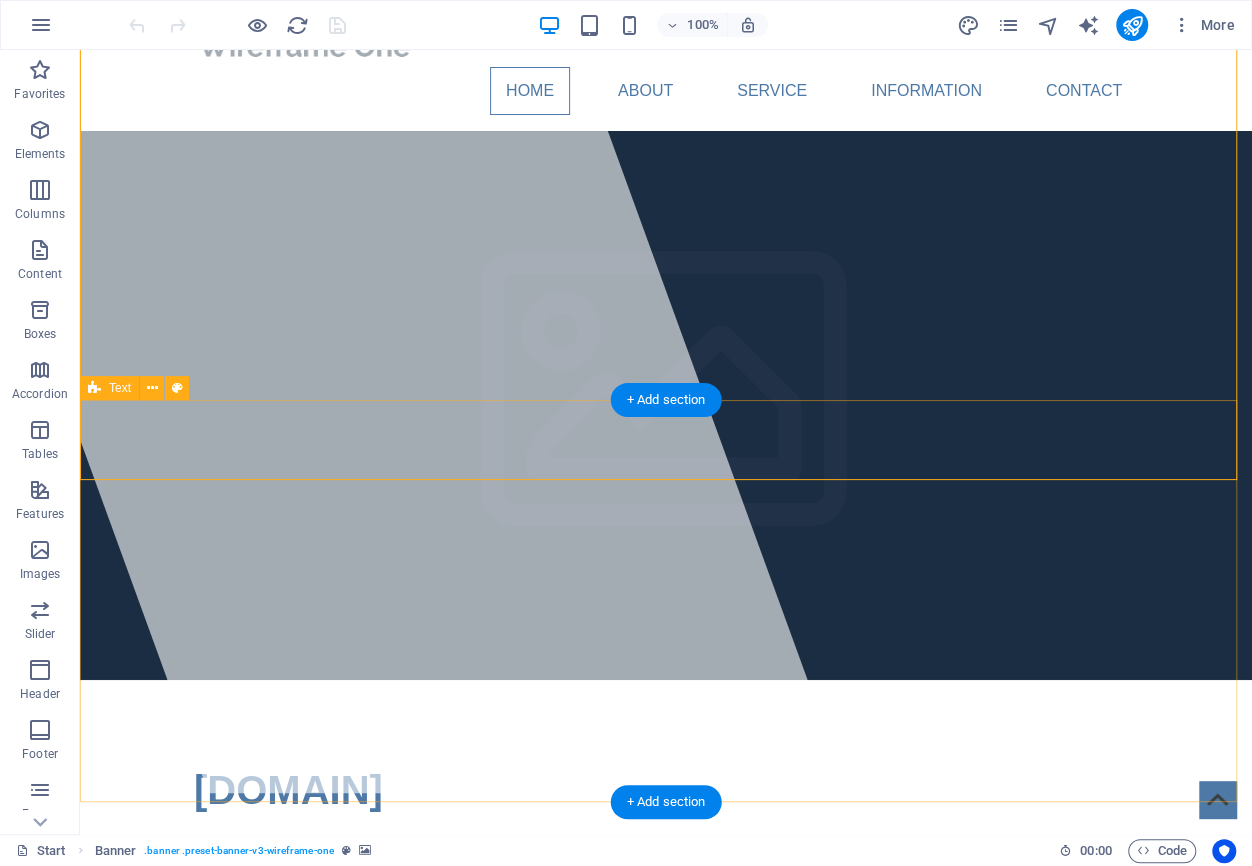 scroll, scrollTop: 0, scrollLeft: 0, axis: both 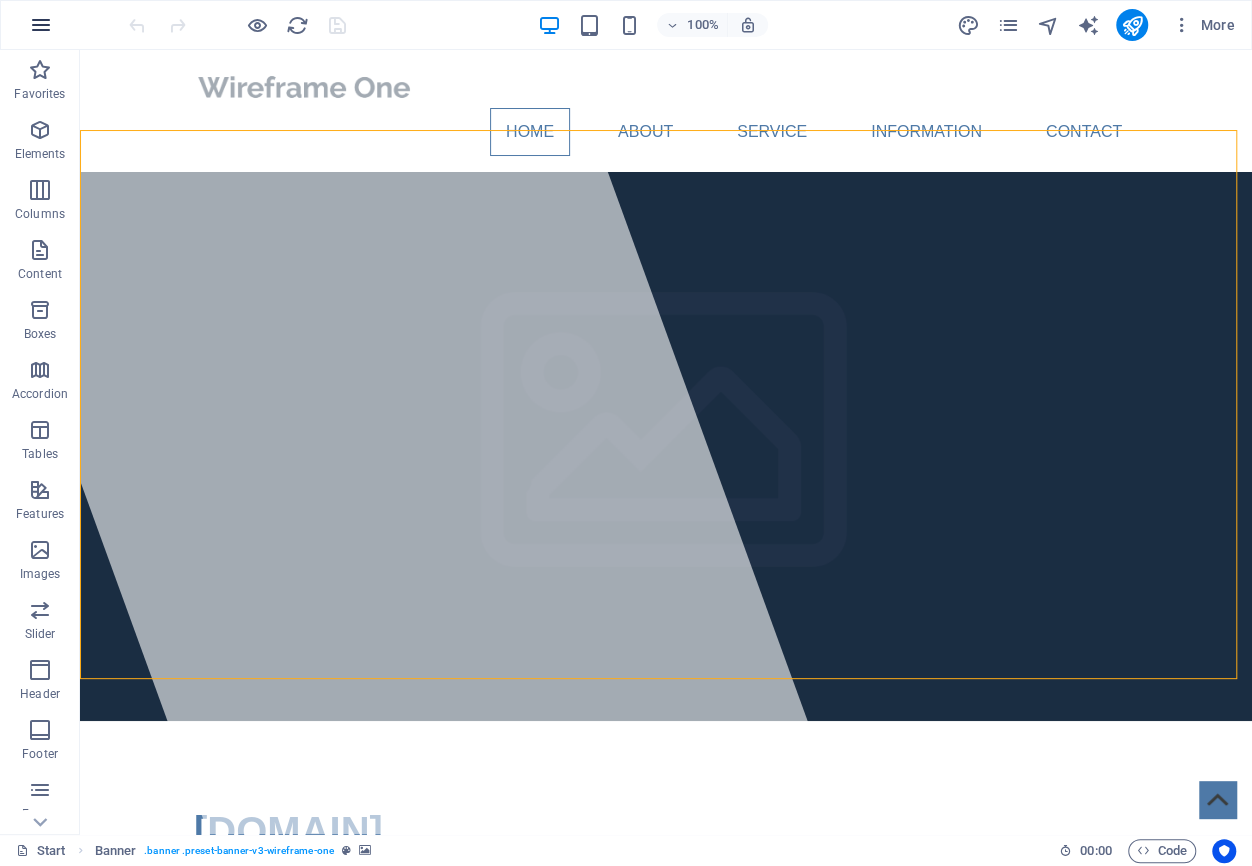click at bounding box center (41, 25) 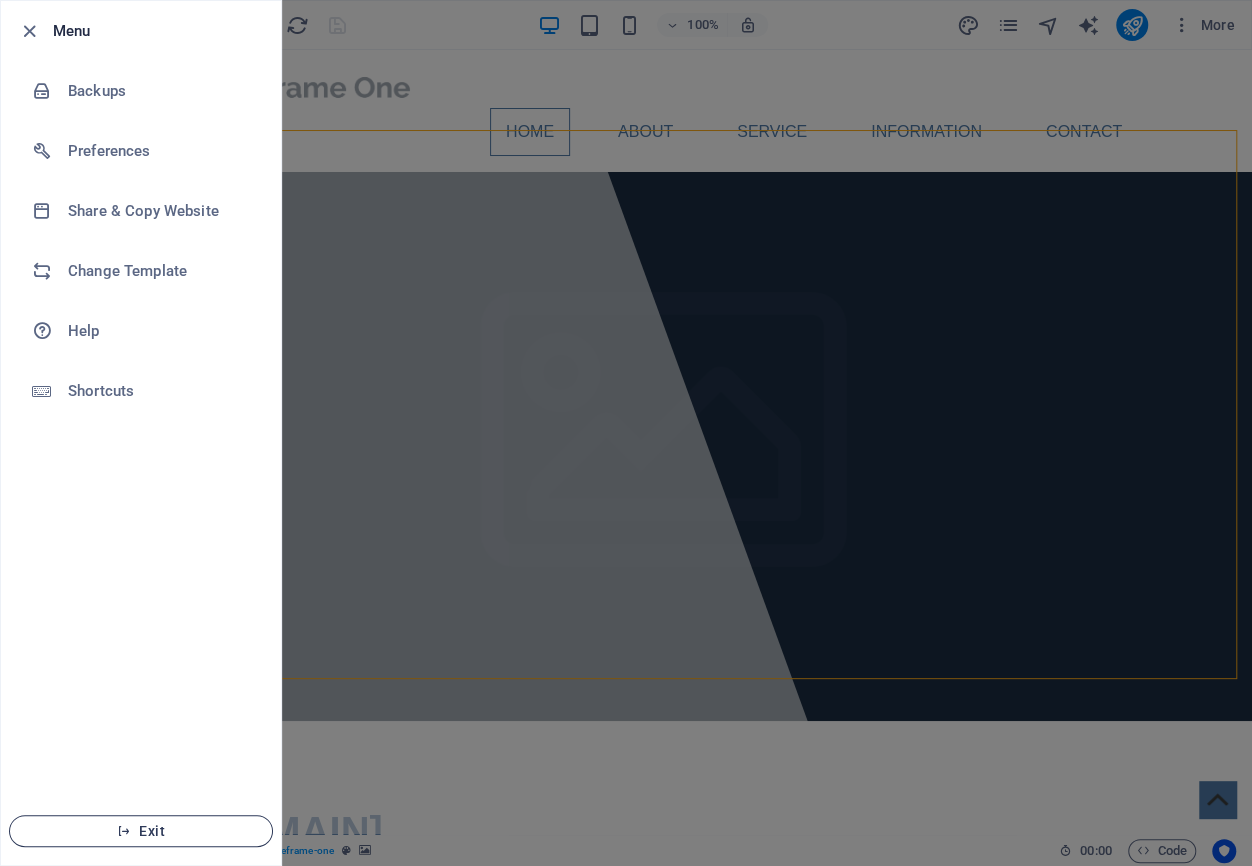 click on "Exit" at bounding box center (141, 831) 